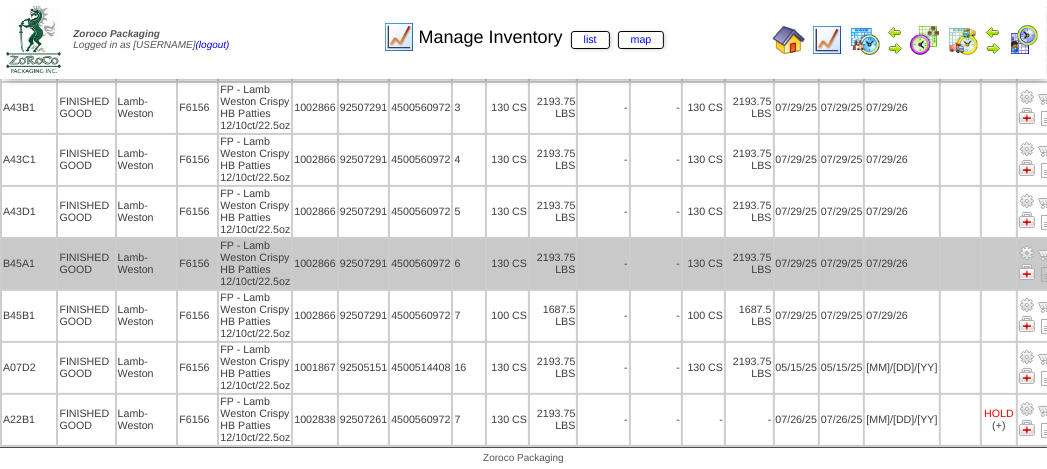 scroll, scrollTop: 0, scrollLeft: 0, axis: both 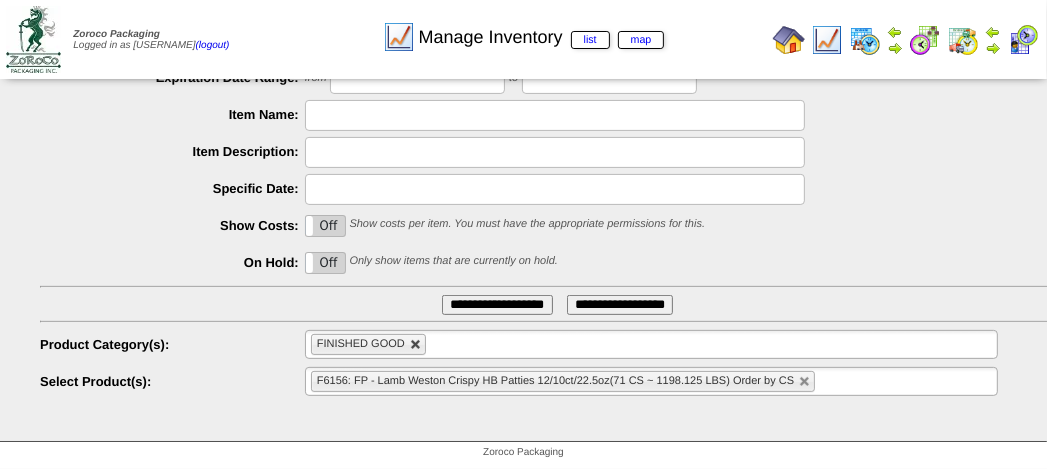 click at bounding box center (416, 345) 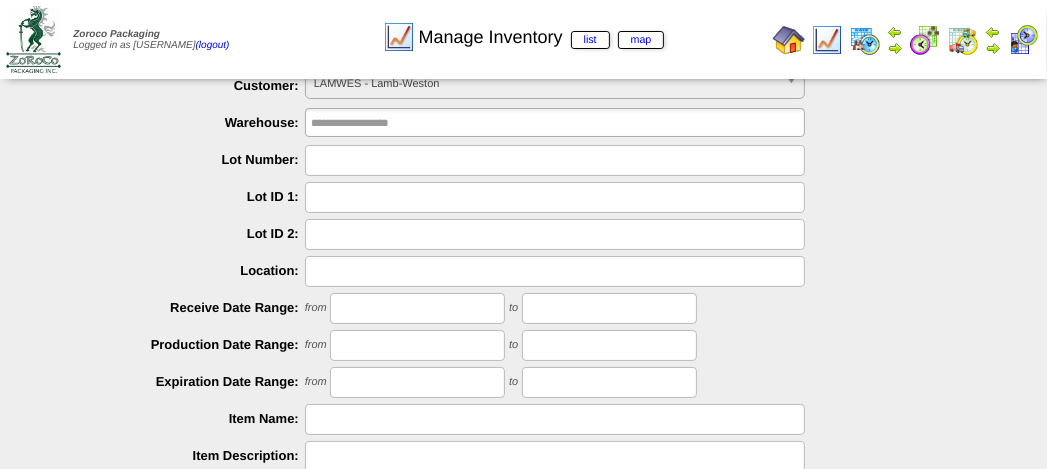 scroll, scrollTop: 0, scrollLeft: 0, axis: both 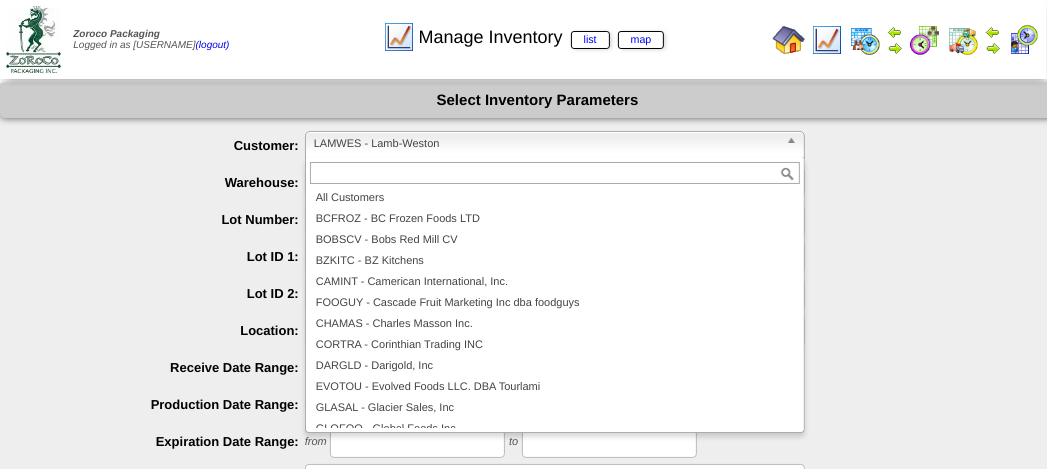 click on "LAMWES - Lamb-Weston" at bounding box center (546, 144) 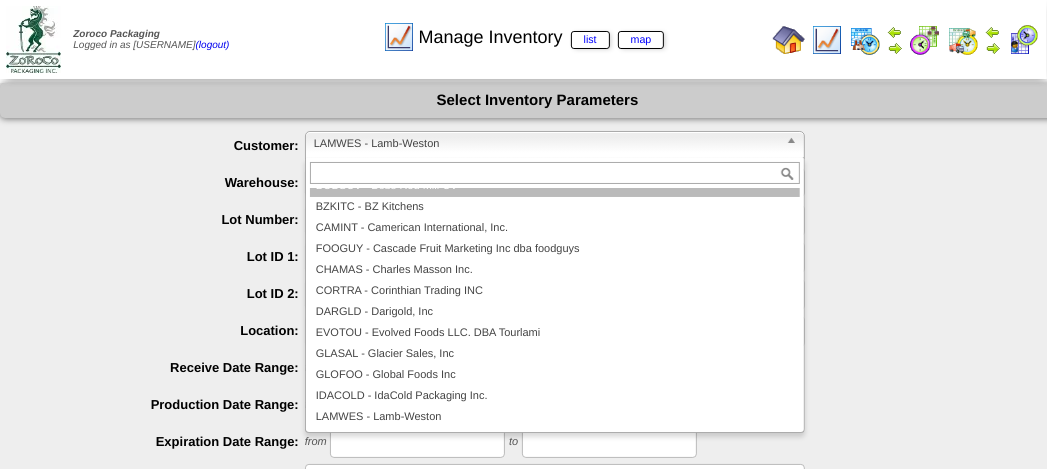 scroll, scrollTop: 0, scrollLeft: 0, axis: both 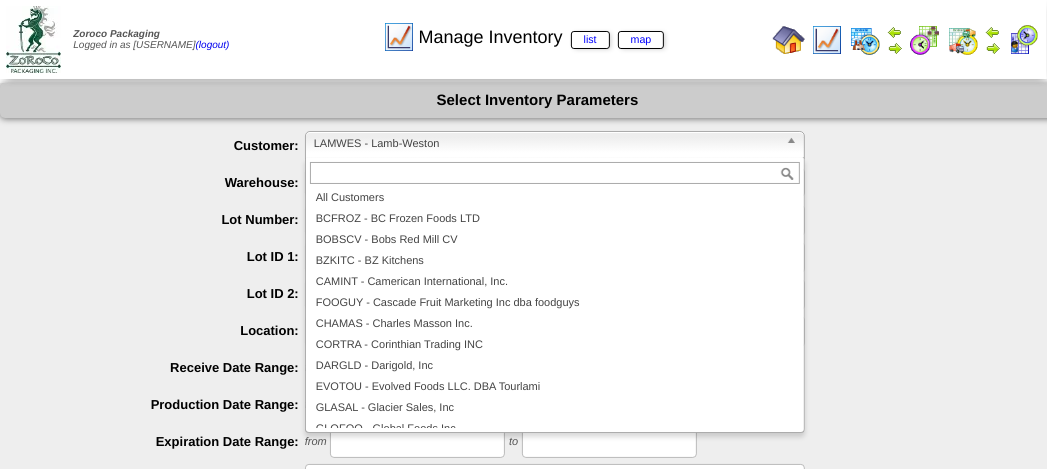 click at bounding box center (555, 173) 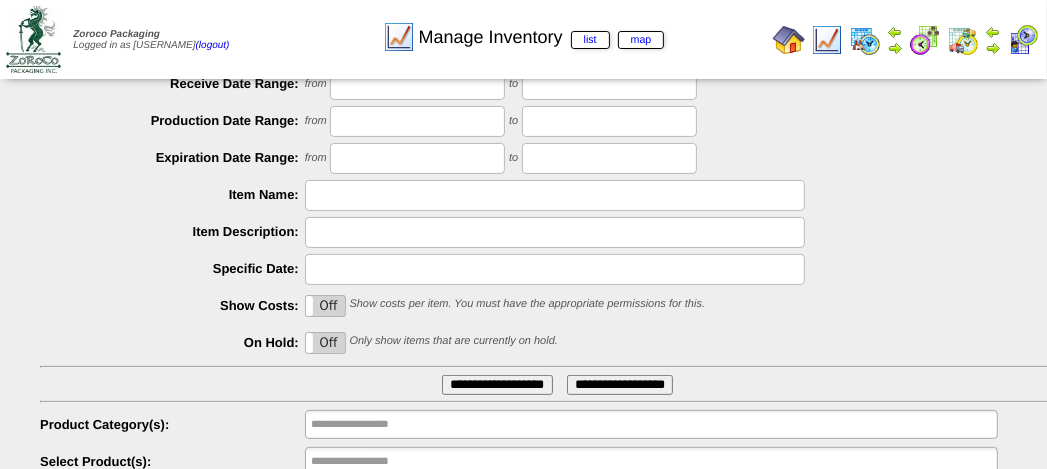scroll, scrollTop: 364, scrollLeft: 0, axis: vertical 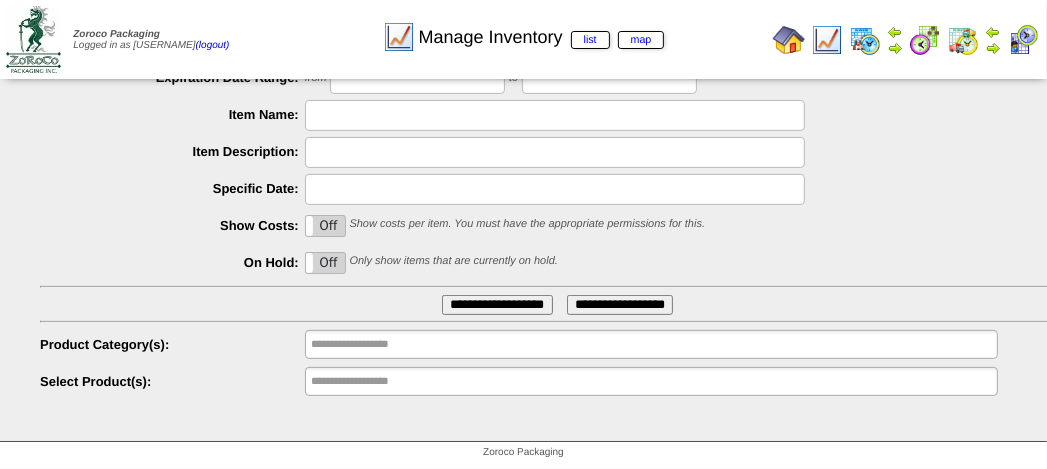 type 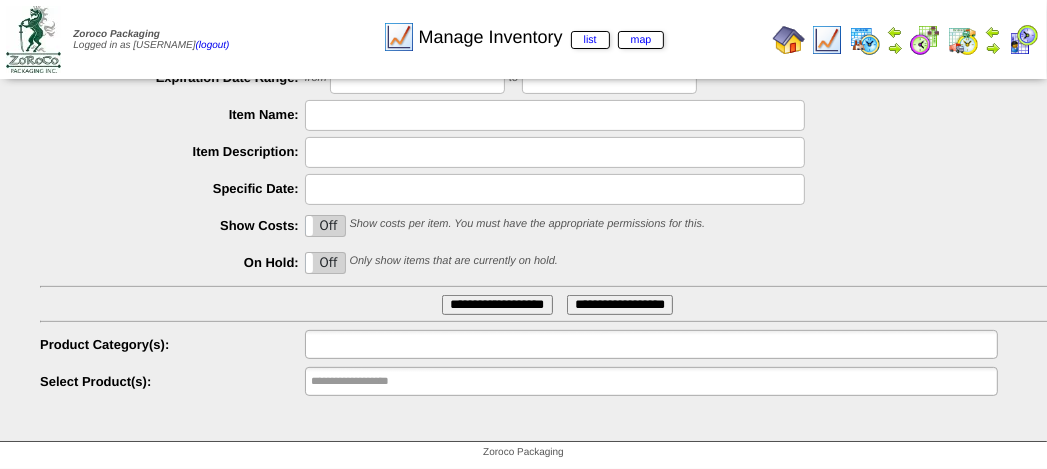 click at bounding box center (375, 344) 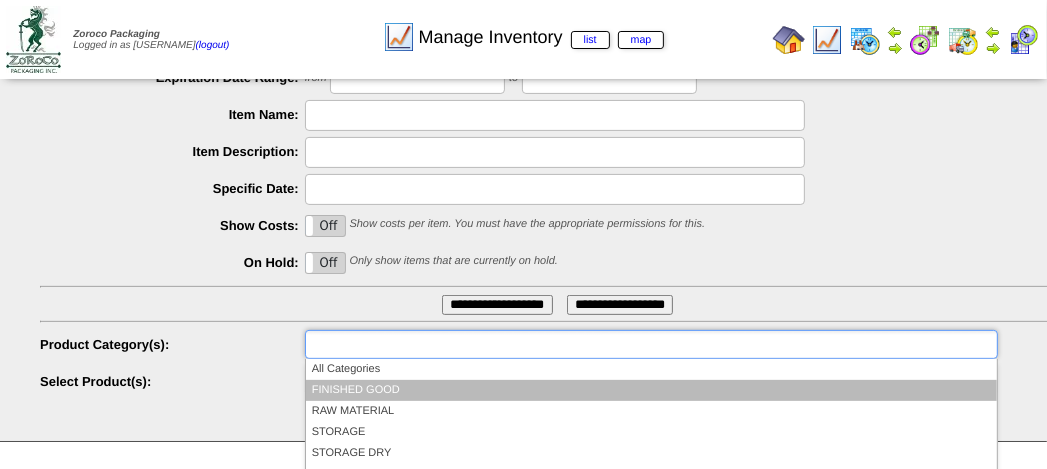 click on "FINISHED GOOD" at bounding box center [651, 390] 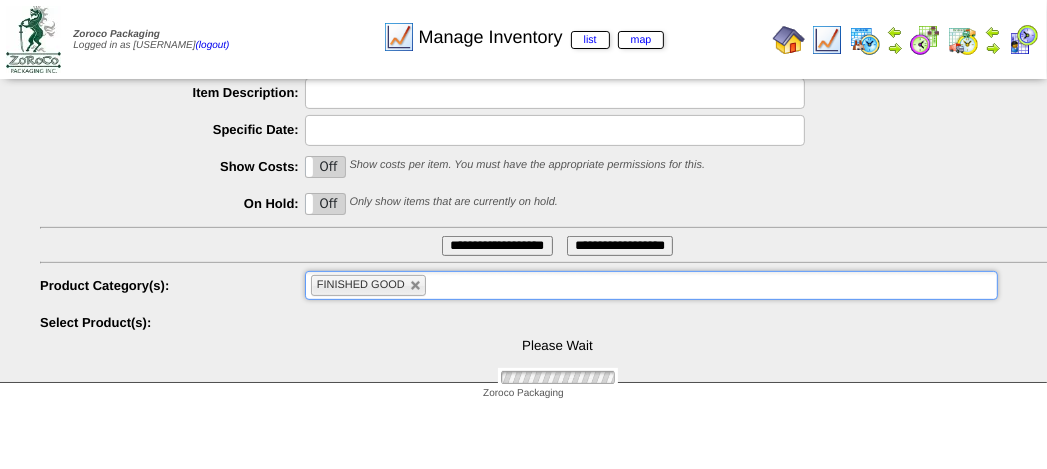 scroll, scrollTop: 495, scrollLeft: 0, axis: vertical 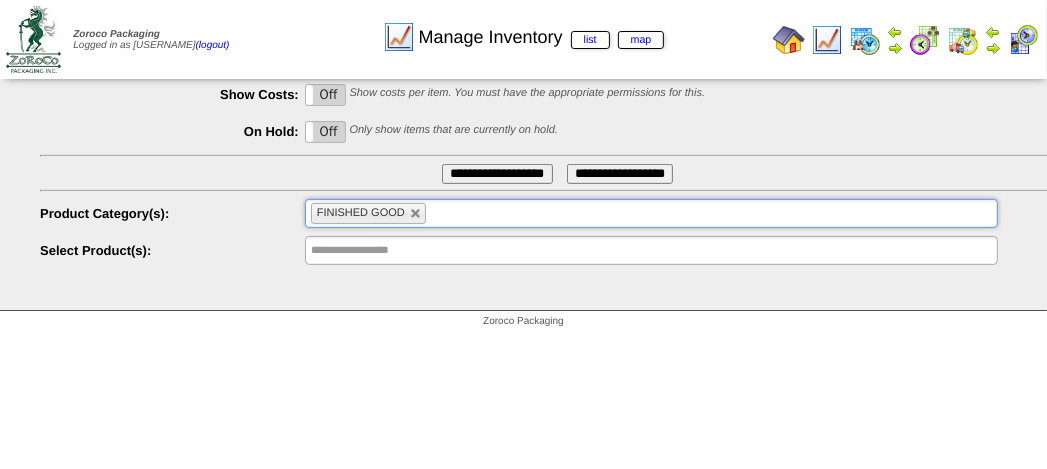 type 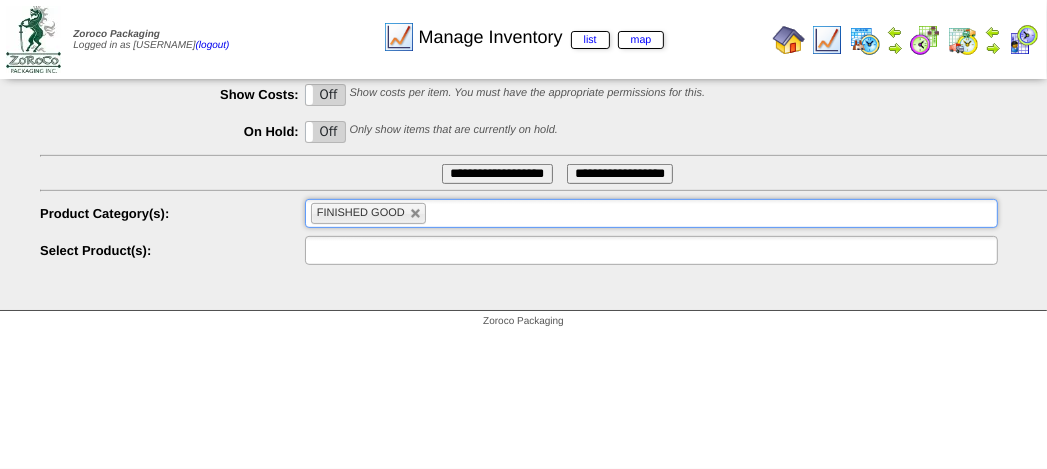 click at bounding box center (375, 250) 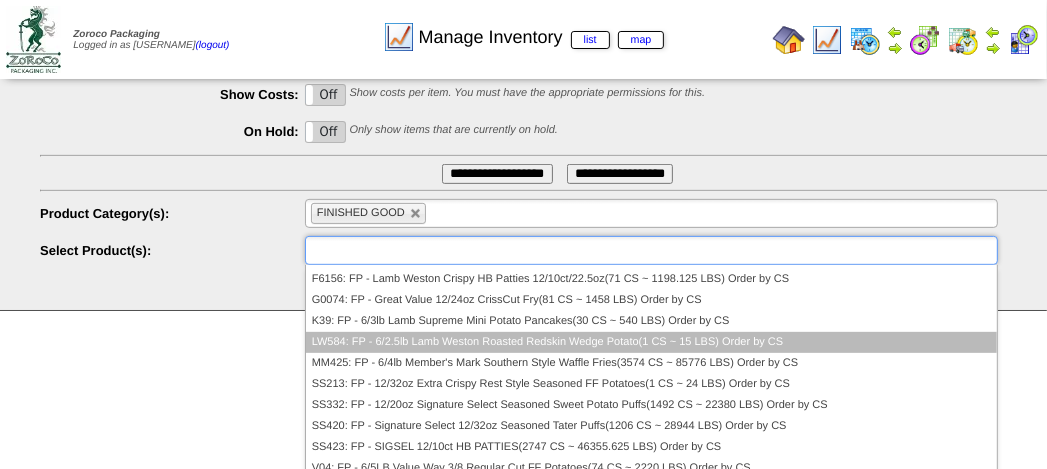 scroll, scrollTop: 400, scrollLeft: 0, axis: vertical 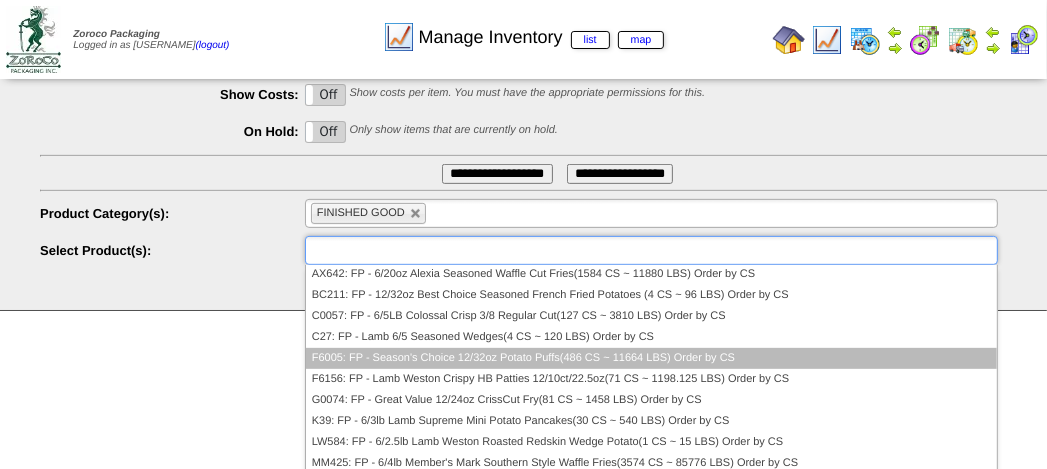 click on "F6005: FP - Season's Choice 12/32oz Potato Puffs(486 CS ~ 11664 LBS) Order by CS" at bounding box center [651, 358] 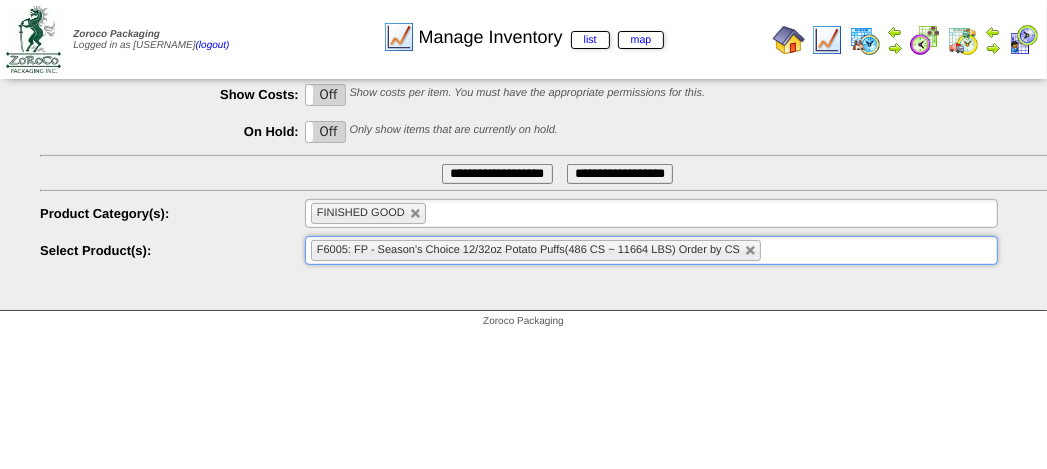 click on "**********" at bounding box center (497, 174) 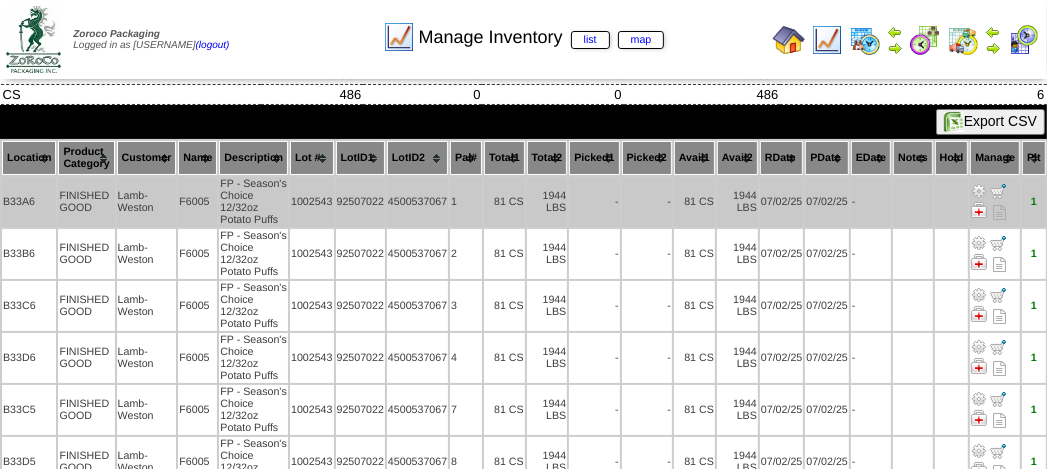 scroll, scrollTop: 0, scrollLeft: 0, axis: both 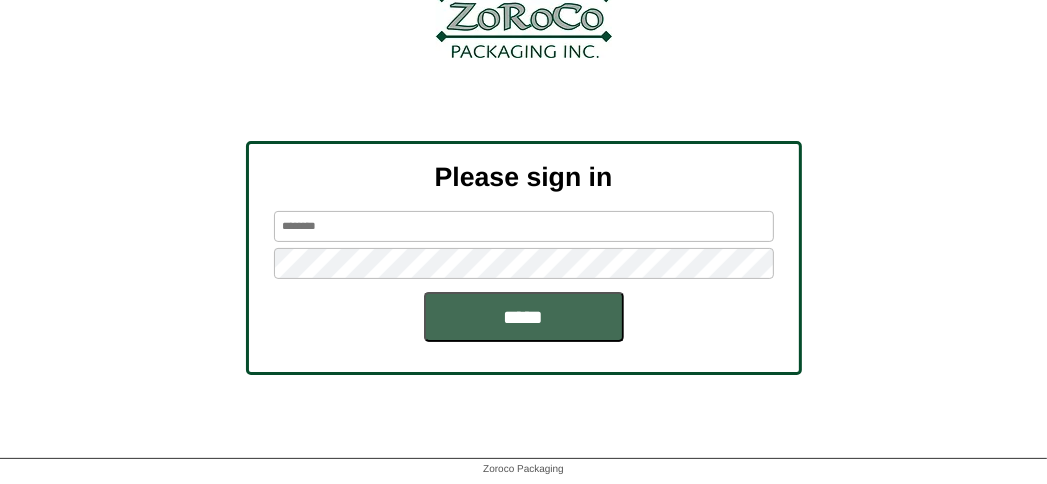 type on "*******" 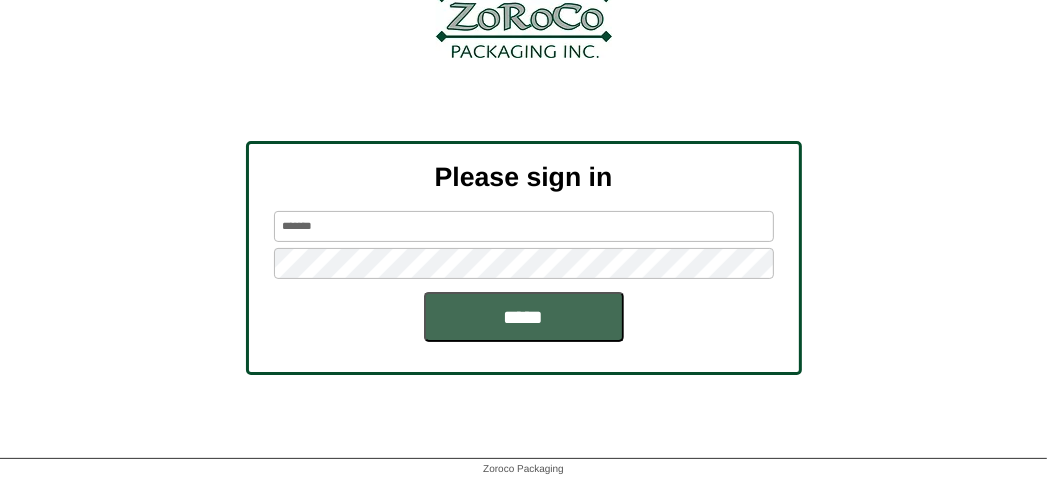 click on "*****" at bounding box center [524, 317] 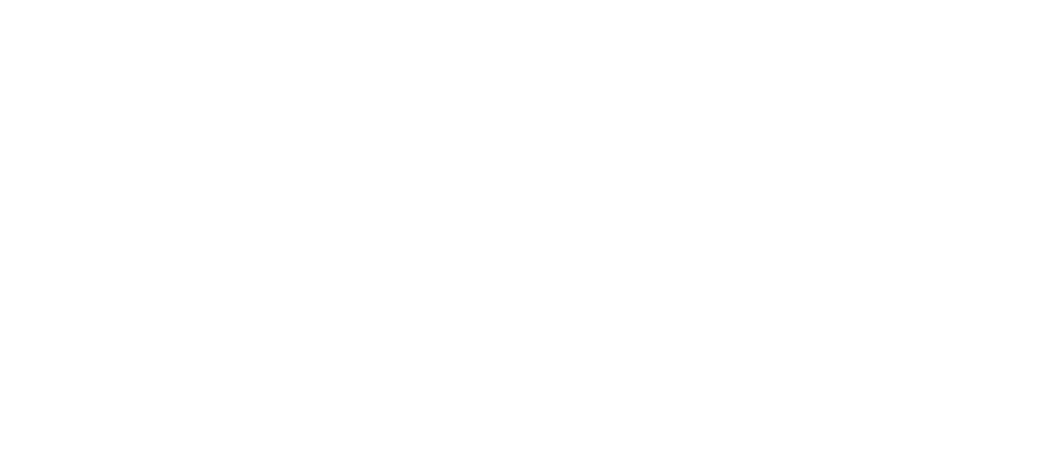 scroll, scrollTop: 0, scrollLeft: 0, axis: both 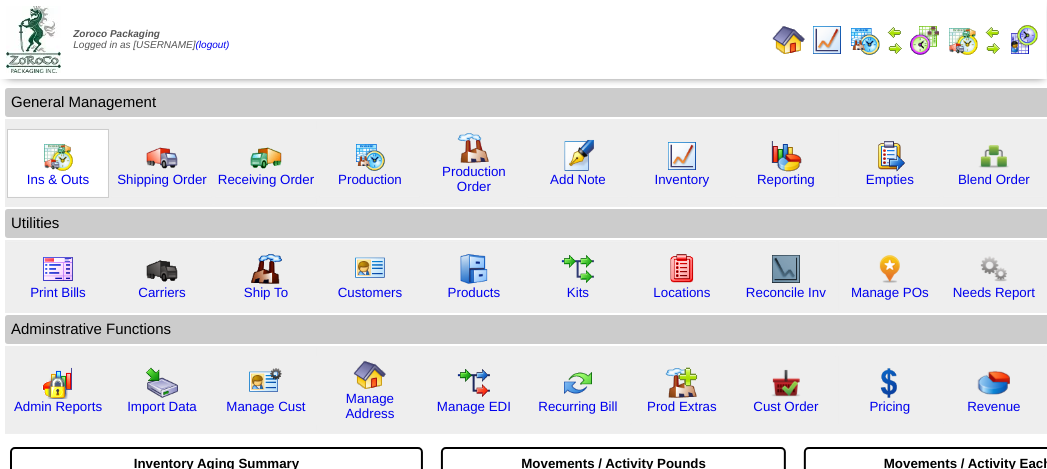 click at bounding box center (58, 156) 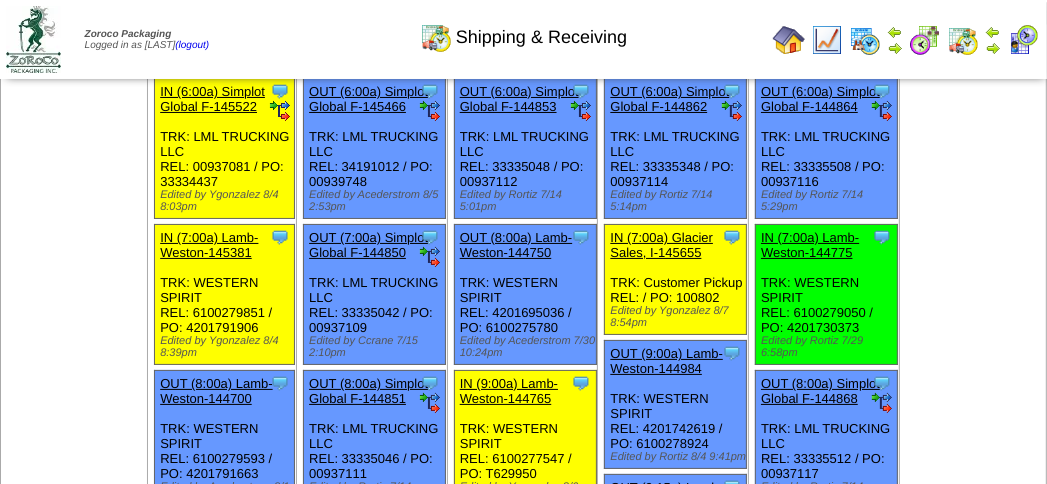 scroll, scrollTop: 0, scrollLeft: 0, axis: both 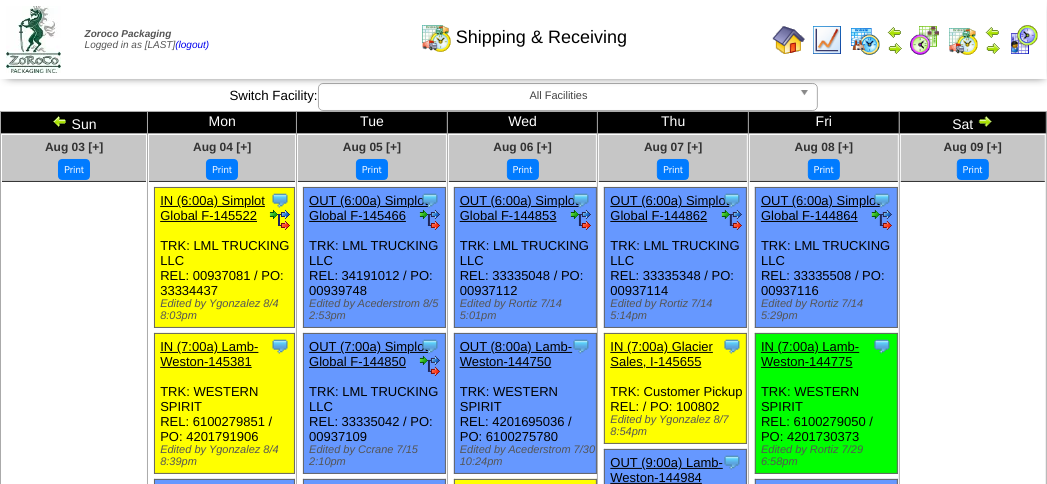 click on "Shipping & Receiving" at bounding box center (523, 30) 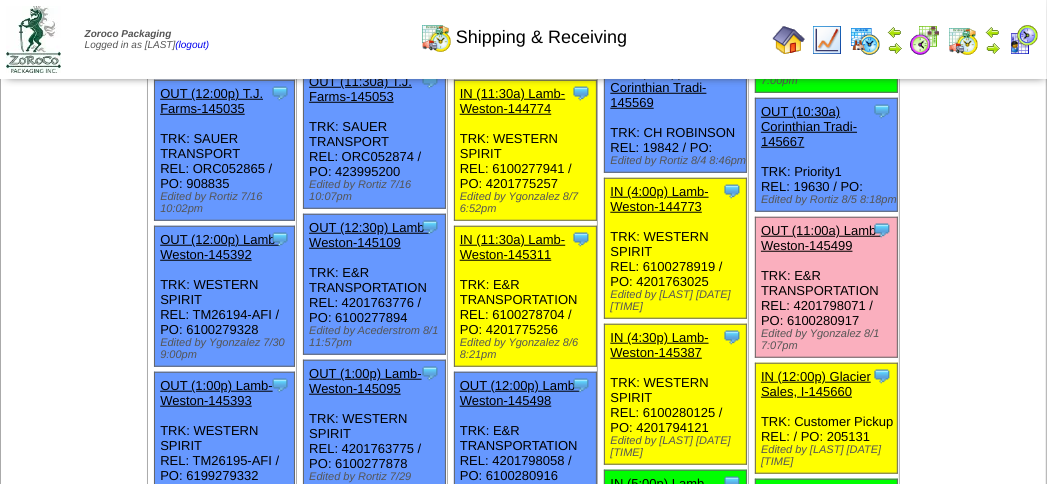 scroll, scrollTop: 1200, scrollLeft: 0, axis: vertical 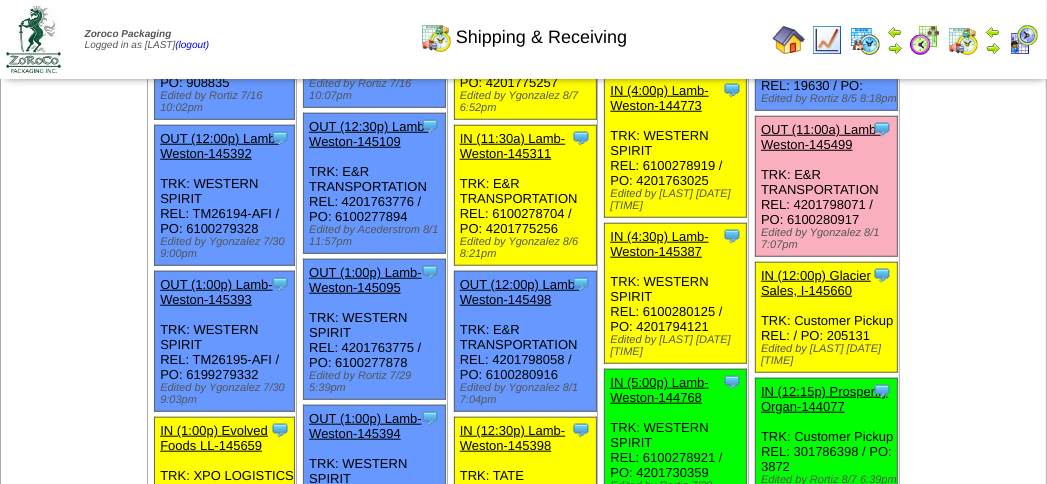 click on "OUT
(11:00a)
Lamb-Weston-145499" at bounding box center [821, 137] 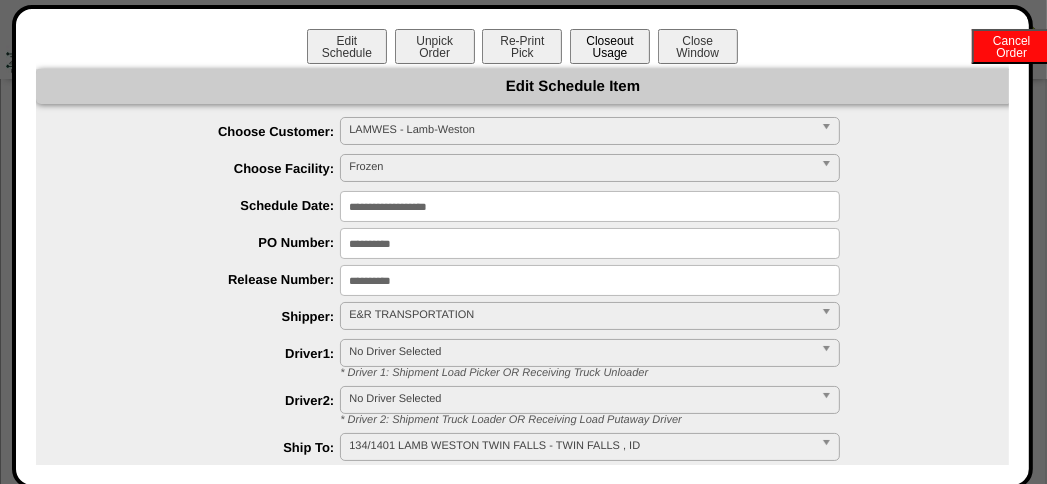 click on "Closeout Usage" at bounding box center (610, 46) 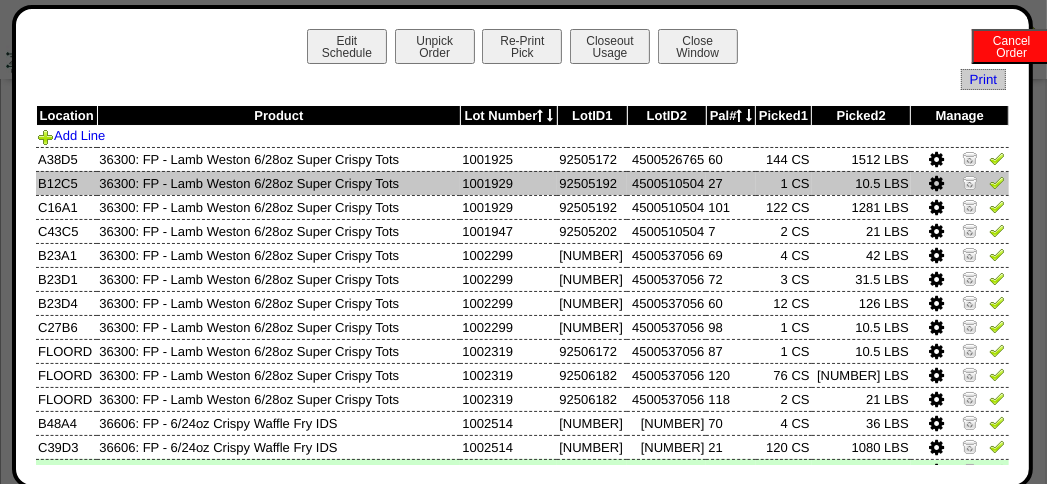 click at bounding box center (970, 182) 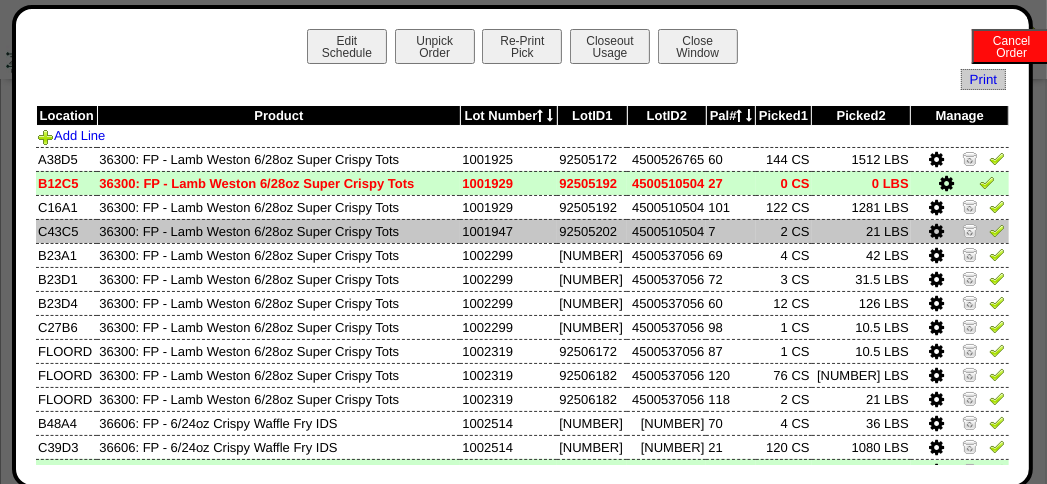 click at bounding box center [970, 230] 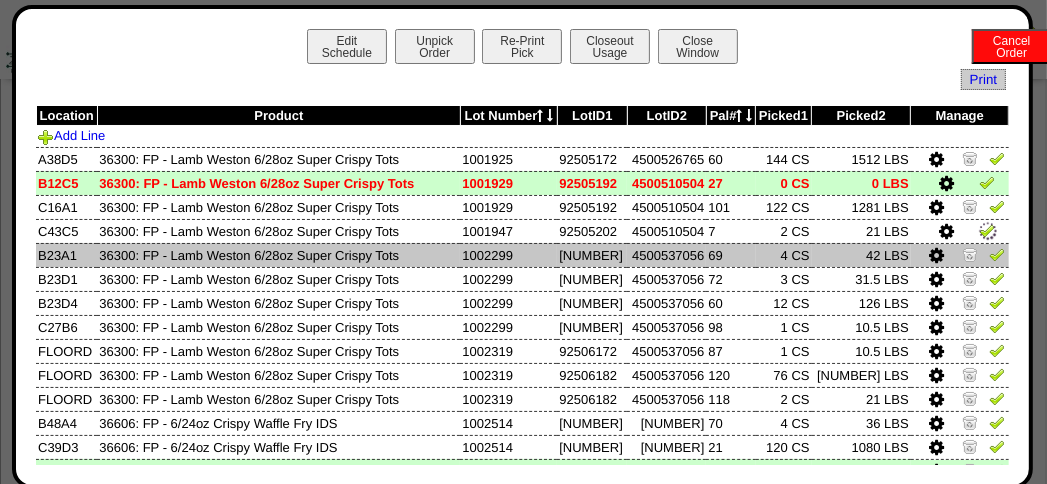 click at bounding box center (970, 254) 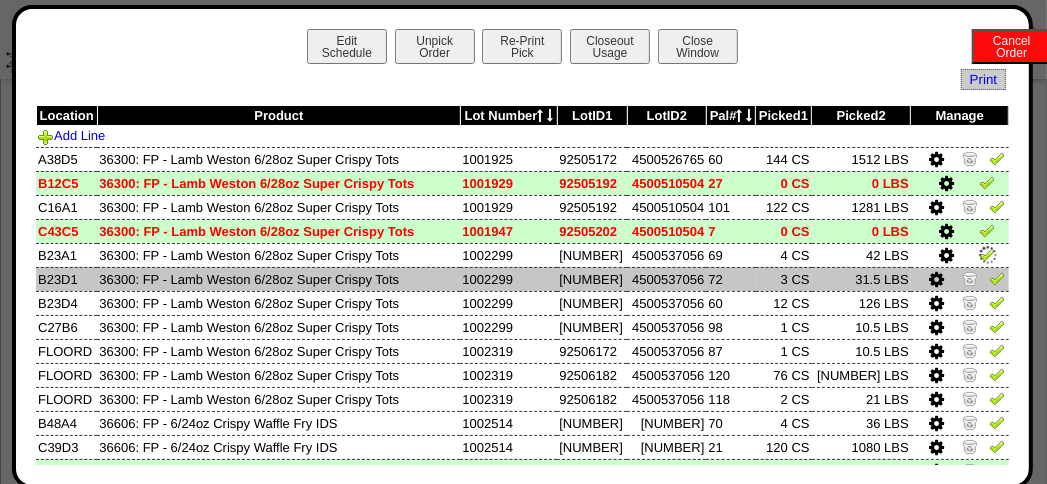 click at bounding box center (970, 278) 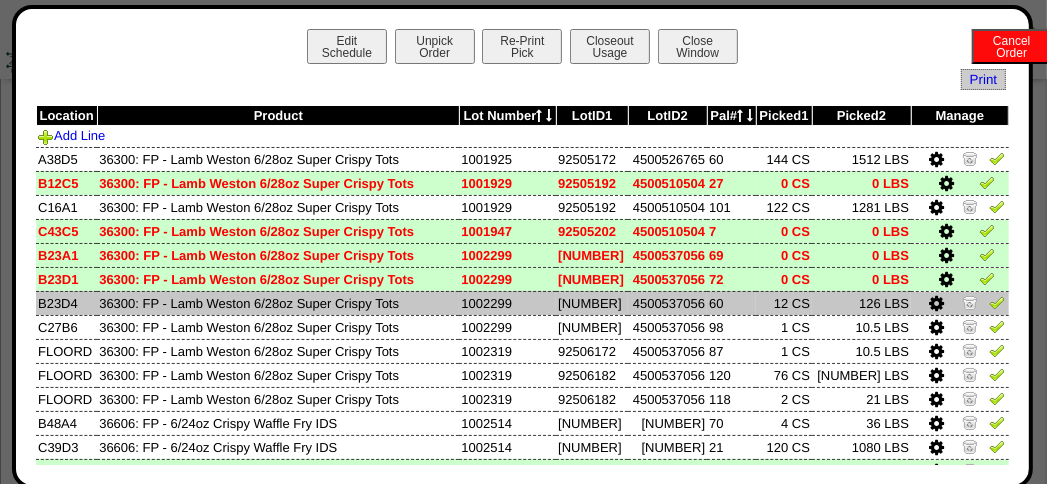 click at bounding box center [970, 302] 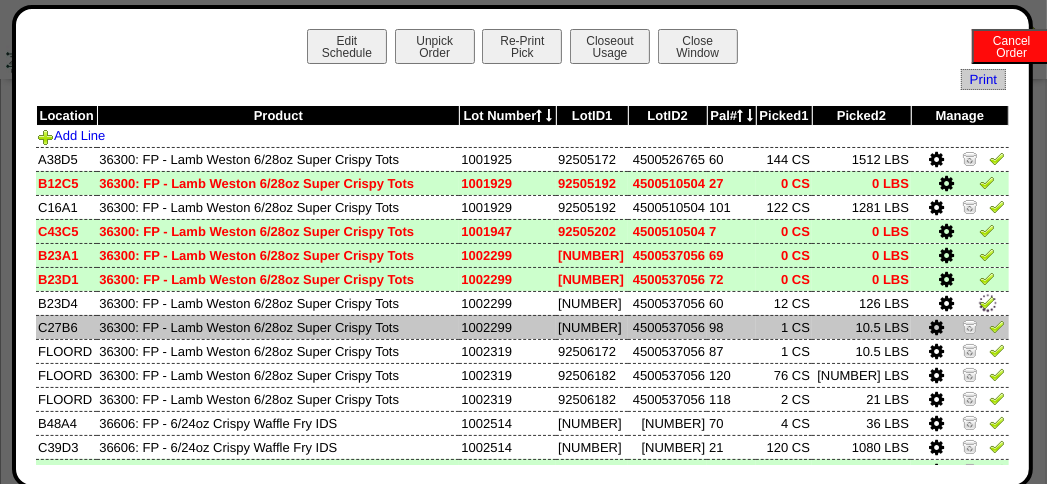 click at bounding box center (970, 326) 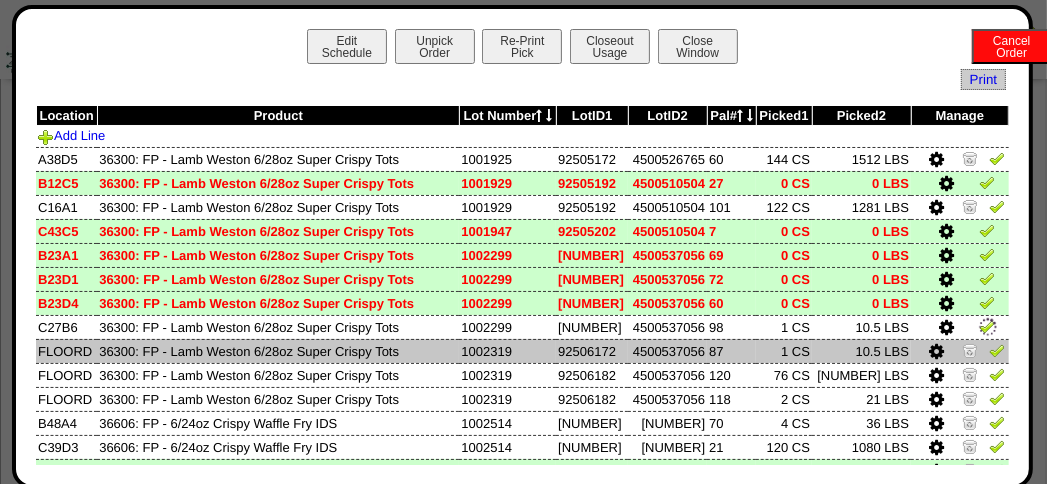 click at bounding box center (970, 350) 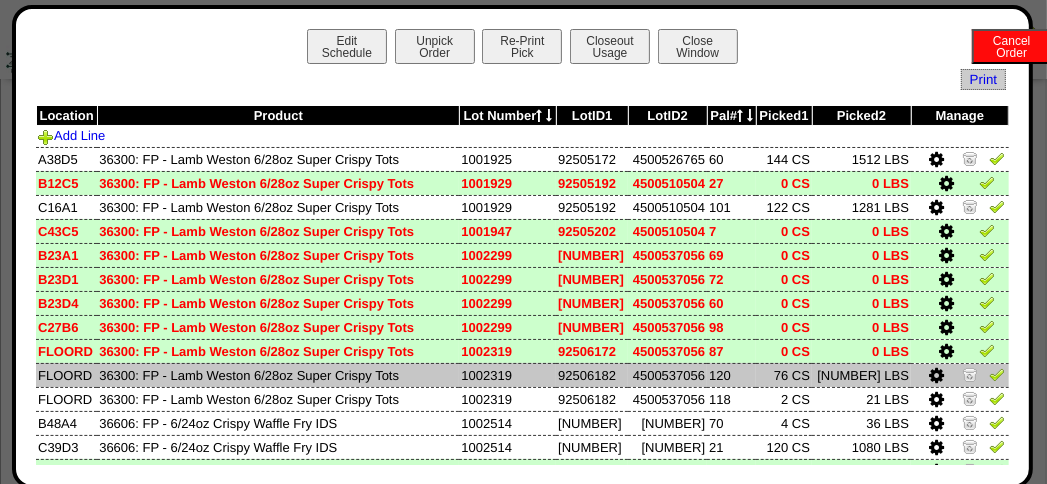 click at bounding box center [970, 374] 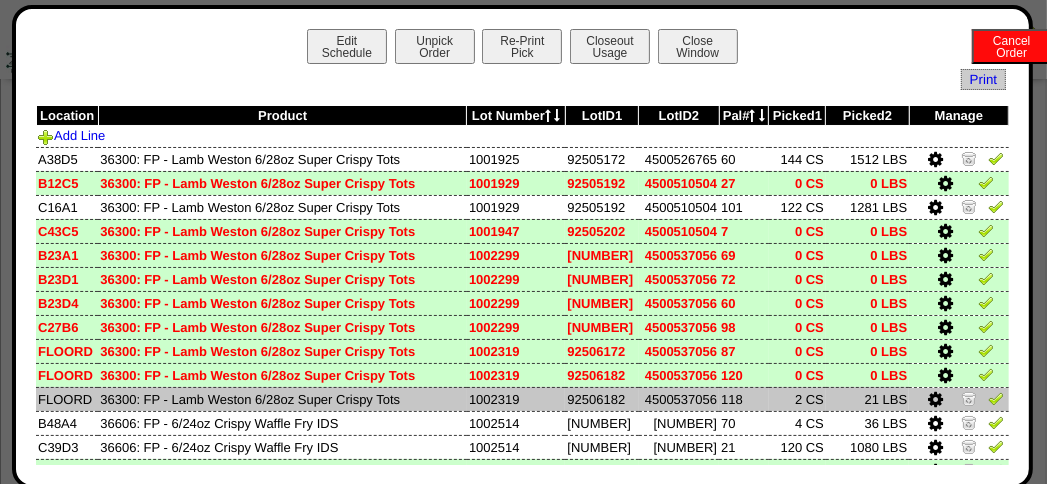 click at bounding box center [969, 398] 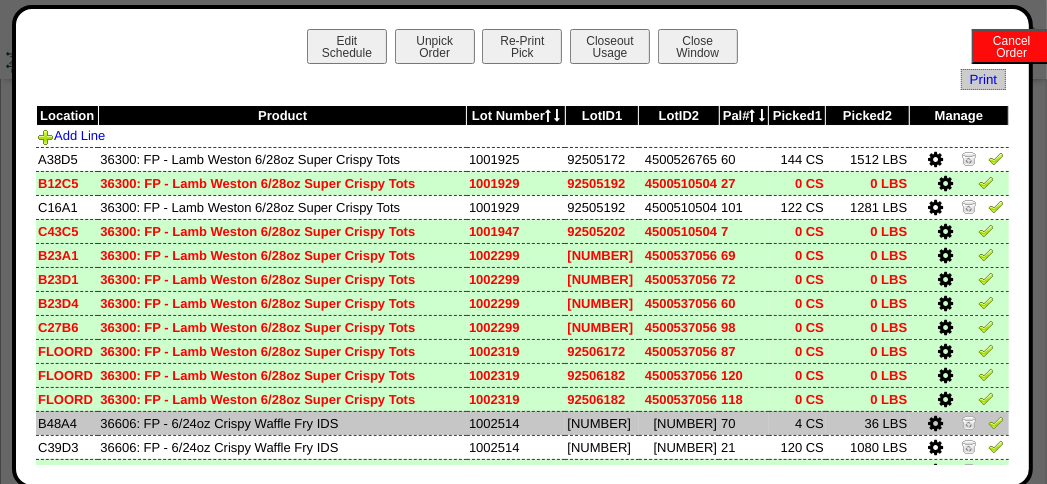 click at bounding box center [969, 422] 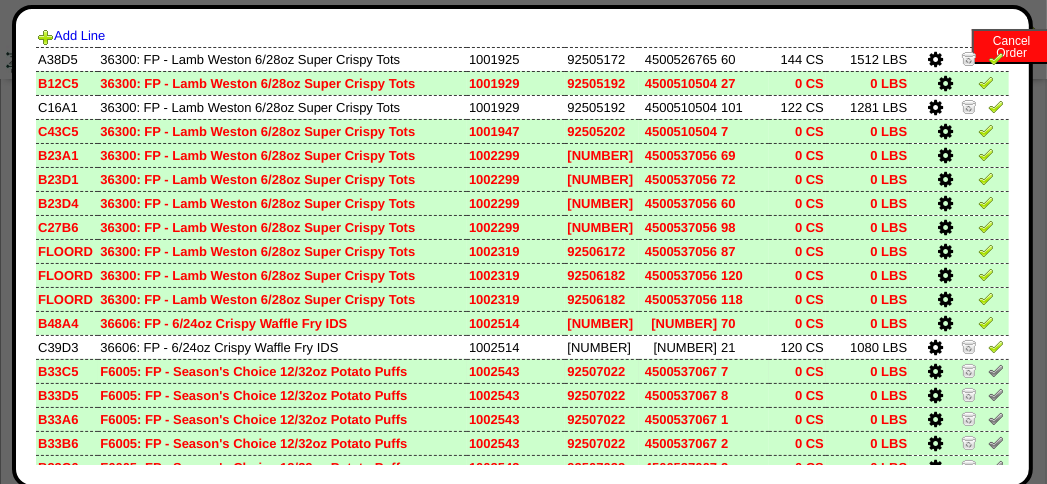 scroll, scrollTop: 0, scrollLeft: 0, axis: both 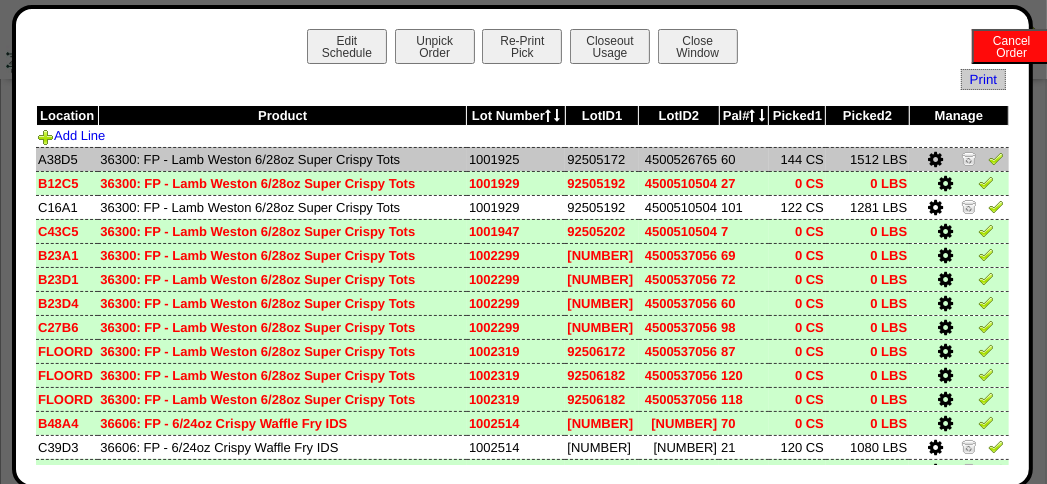 click at bounding box center (996, 158) 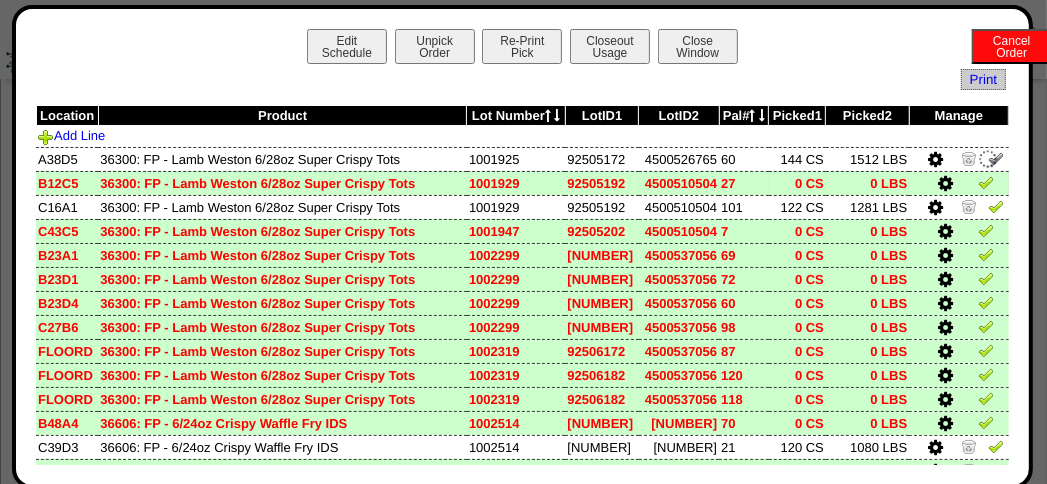 click at bounding box center (986, 182) 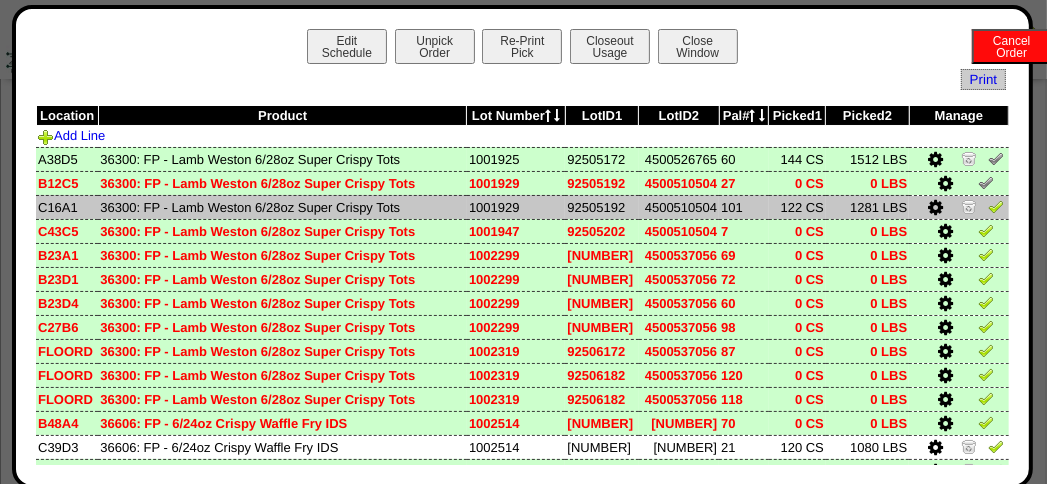 click at bounding box center [996, 206] 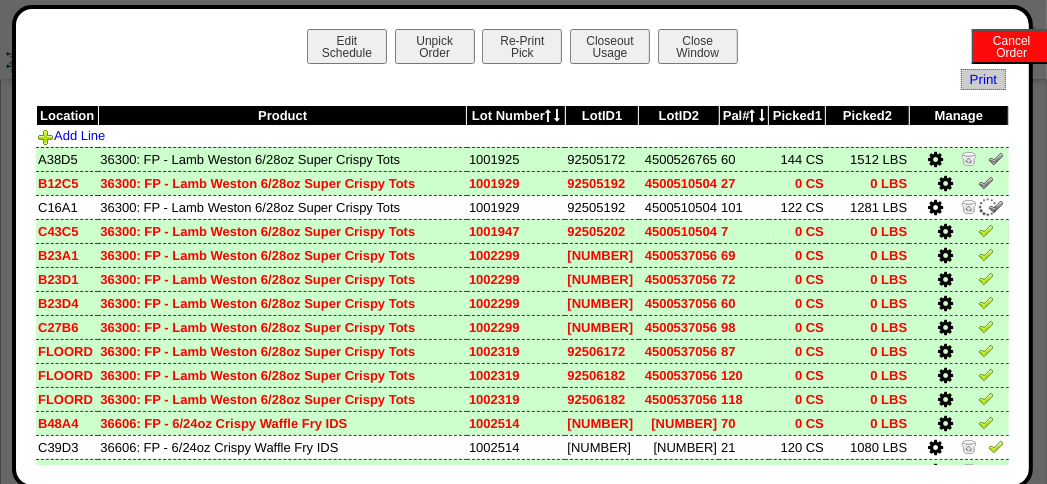 click at bounding box center (986, 230) 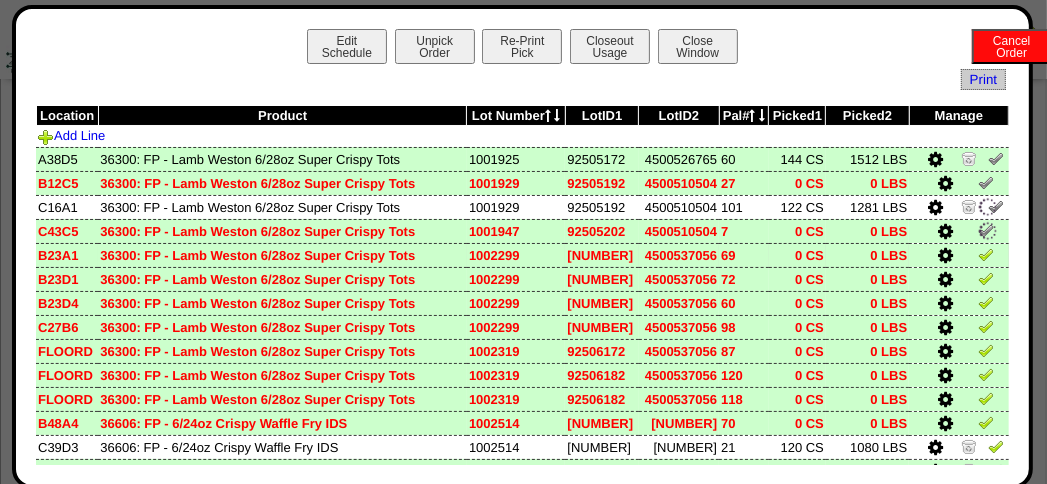 click at bounding box center (986, 254) 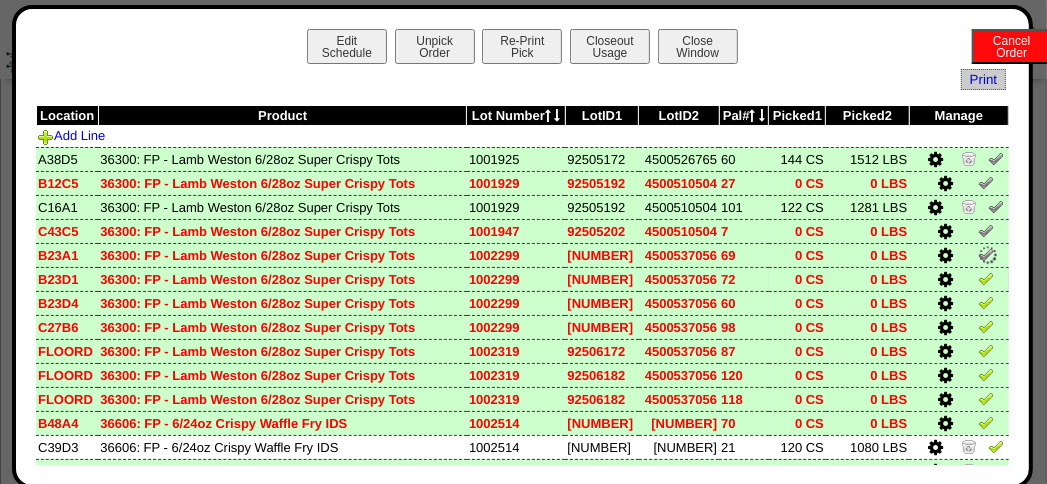click at bounding box center (986, 278) 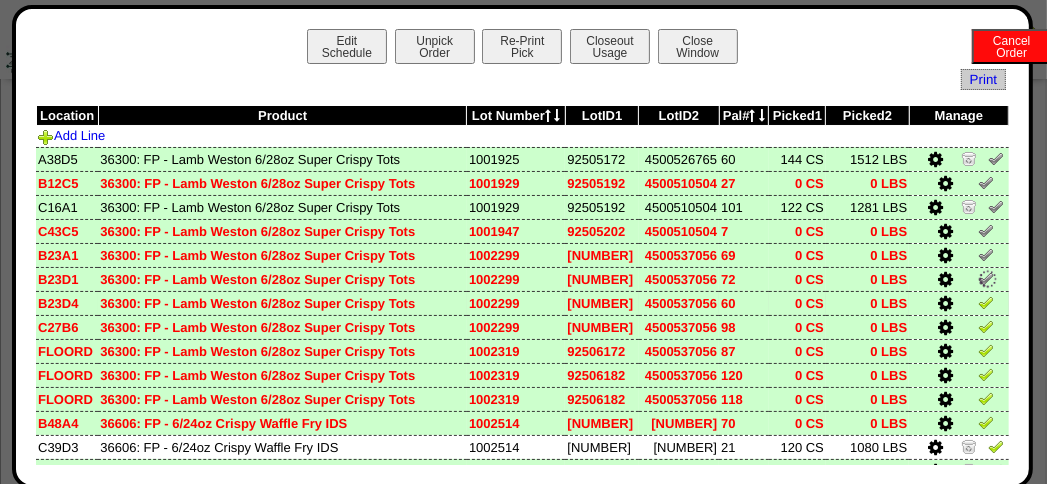 click at bounding box center [986, 302] 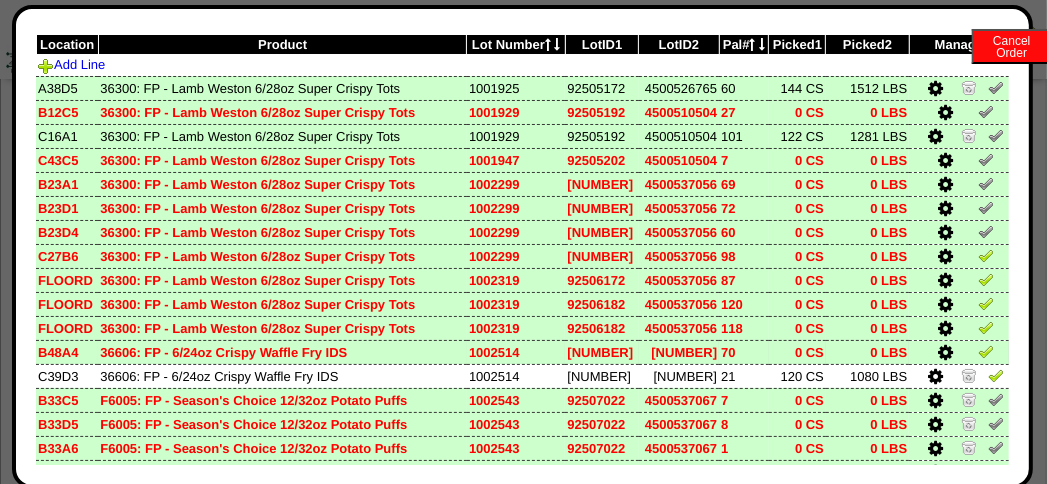 scroll, scrollTop: 100, scrollLeft: 0, axis: vertical 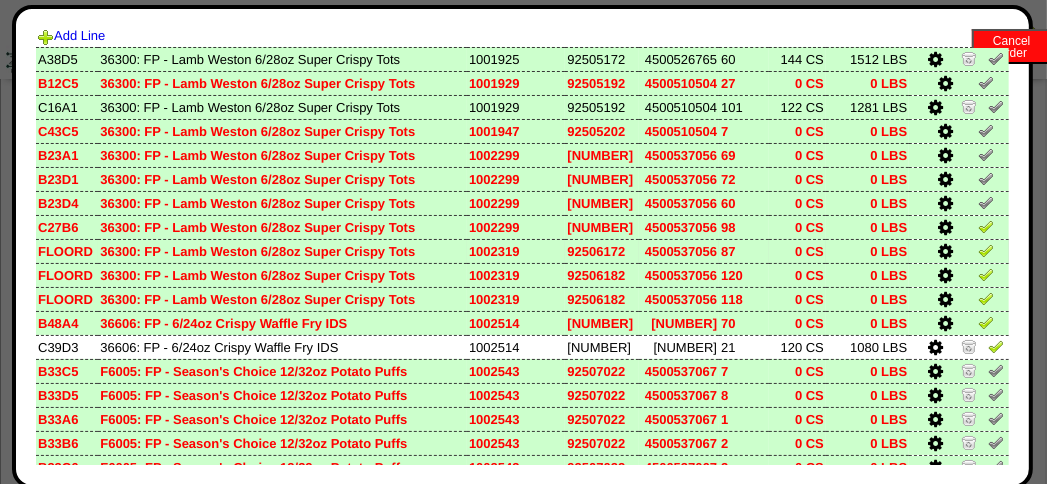 click at bounding box center [986, 250] 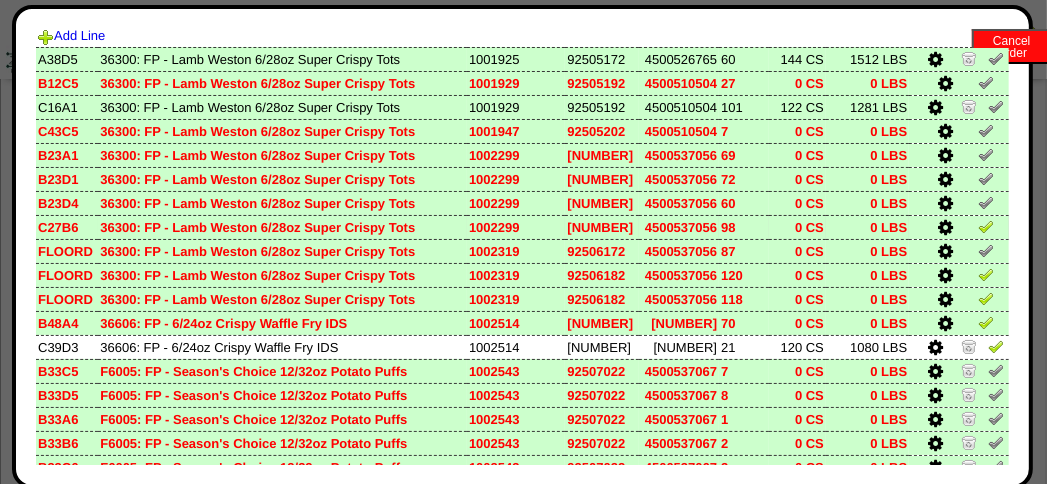 click at bounding box center (986, 226) 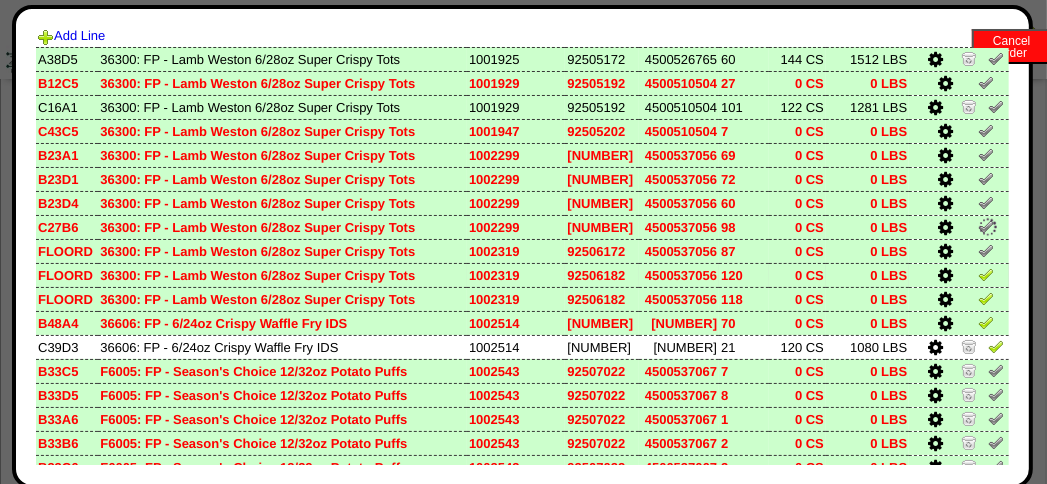 click at bounding box center (986, 274) 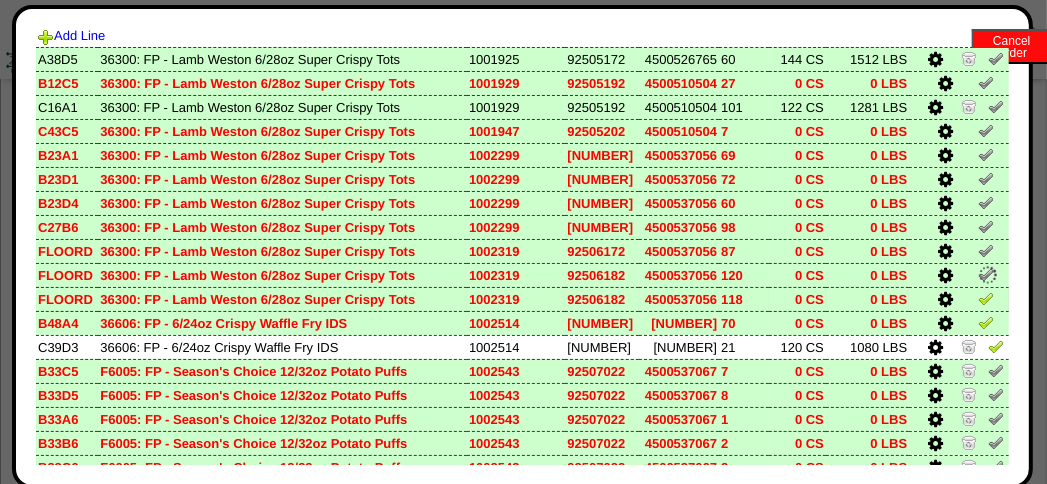click at bounding box center [986, 298] 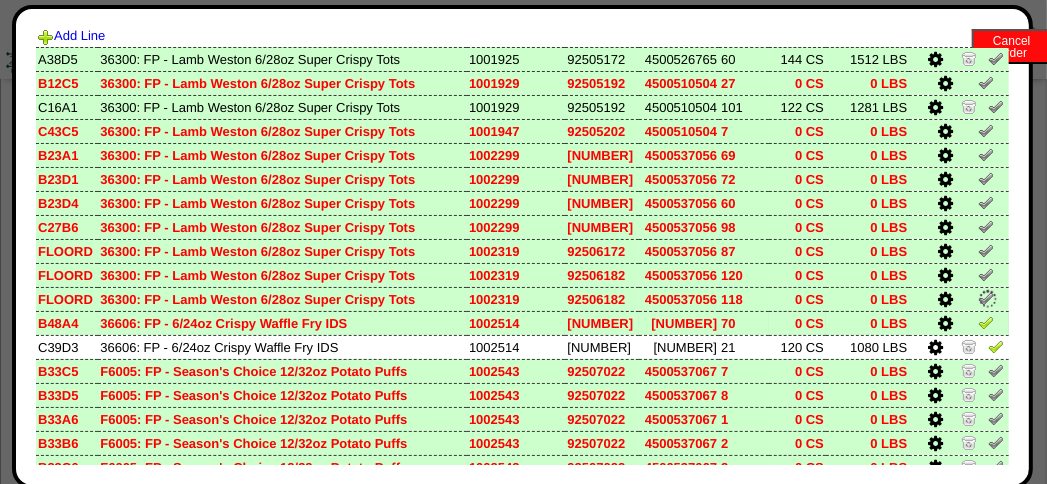 click at bounding box center [986, 322] 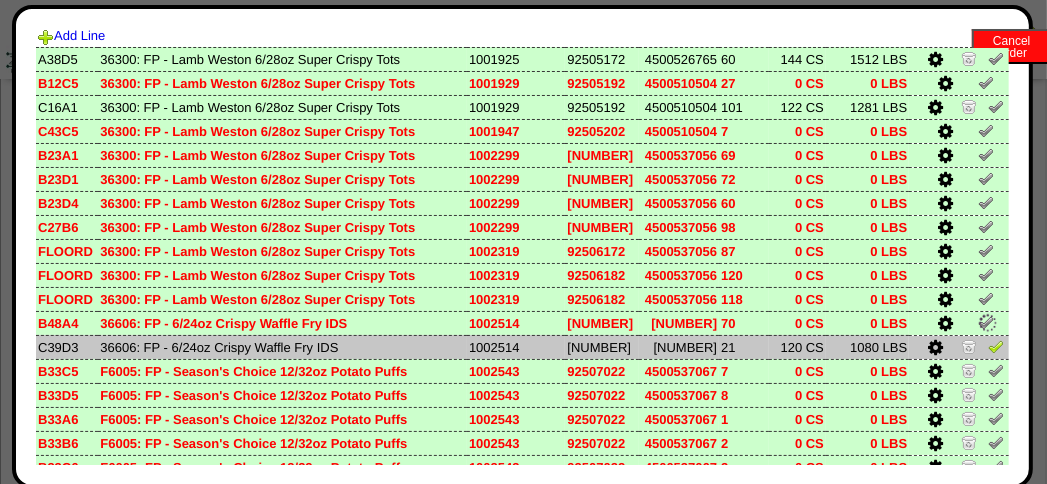click at bounding box center (996, 346) 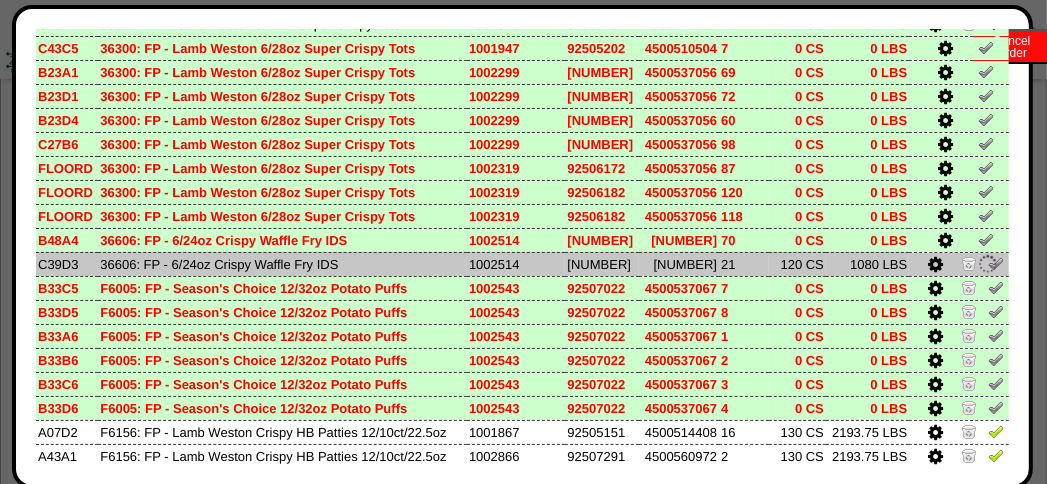 scroll, scrollTop: 200, scrollLeft: 0, axis: vertical 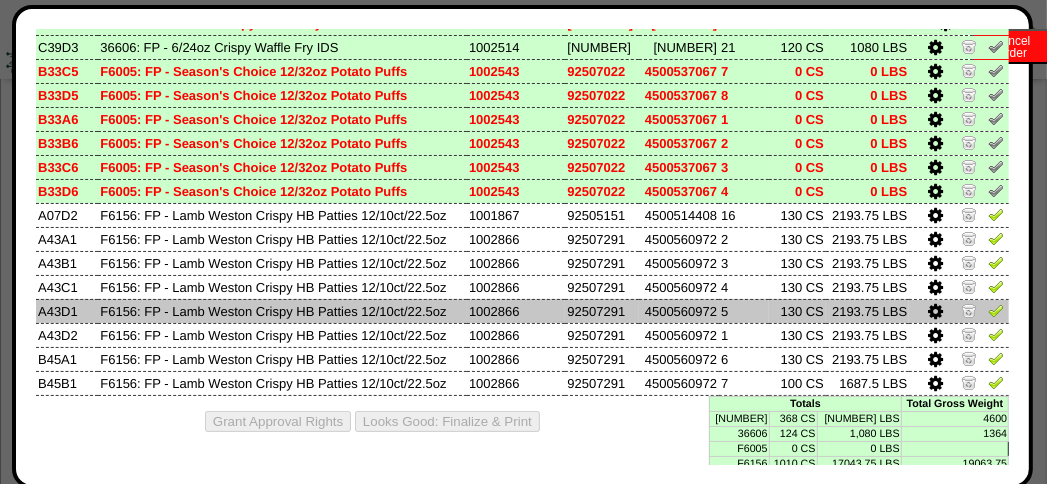 click at bounding box center [958, 311] 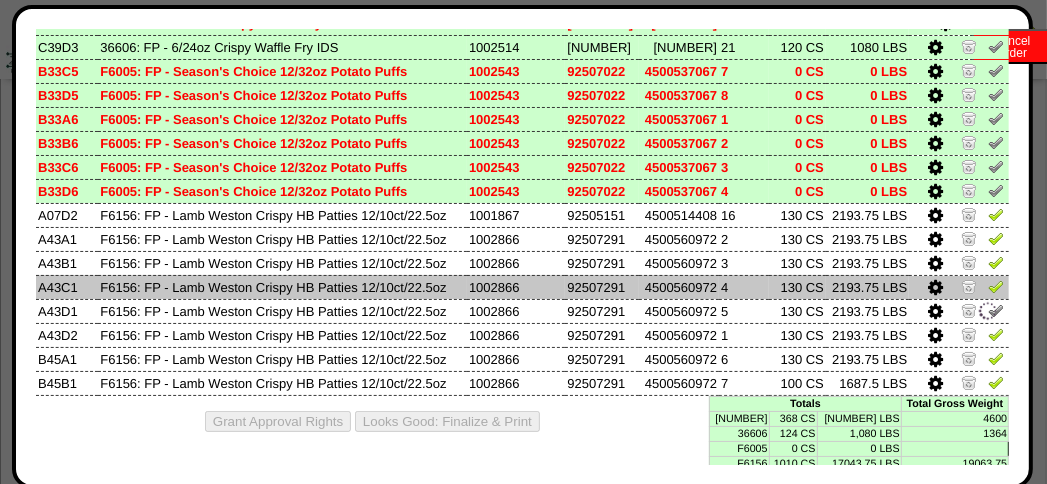 click at bounding box center [996, 286] 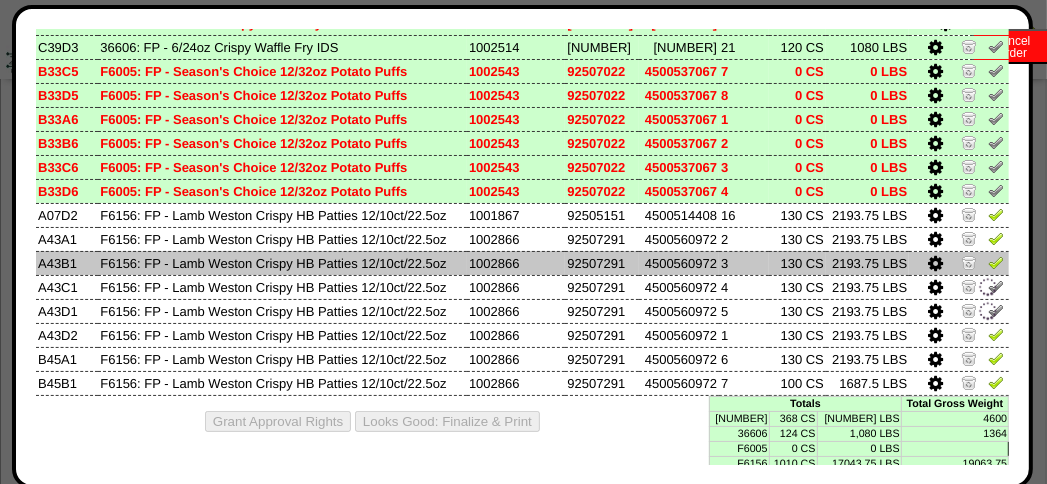 click at bounding box center [996, 262] 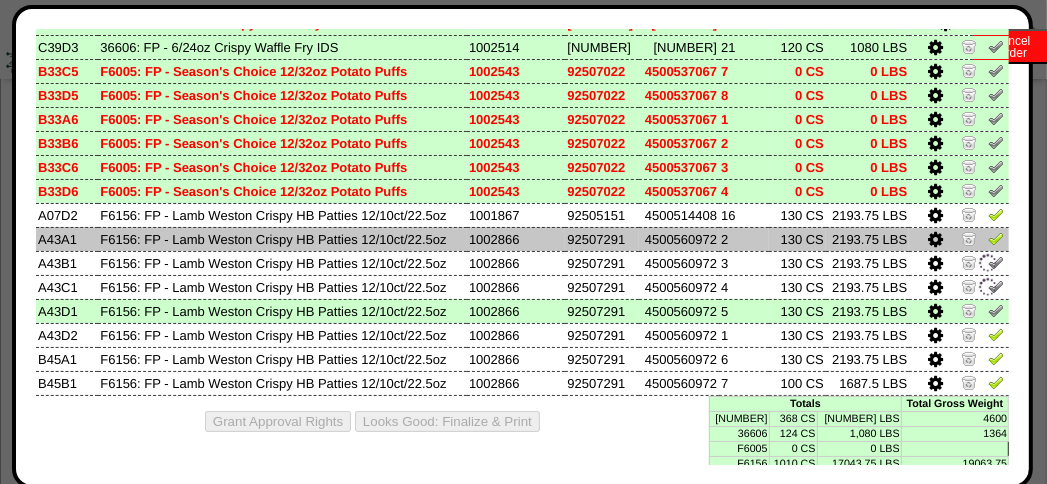 click at bounding box center [996, 238] 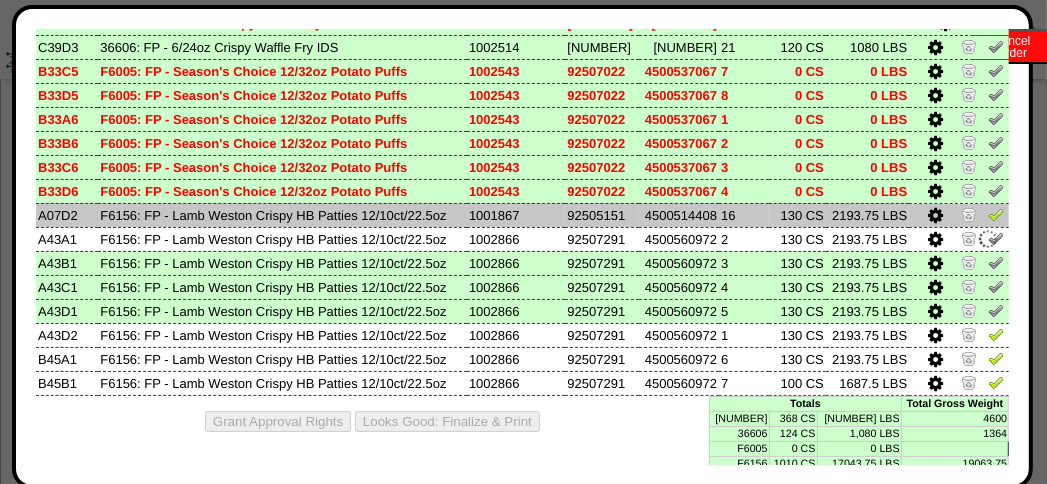 click at bounding box center (996, 214) 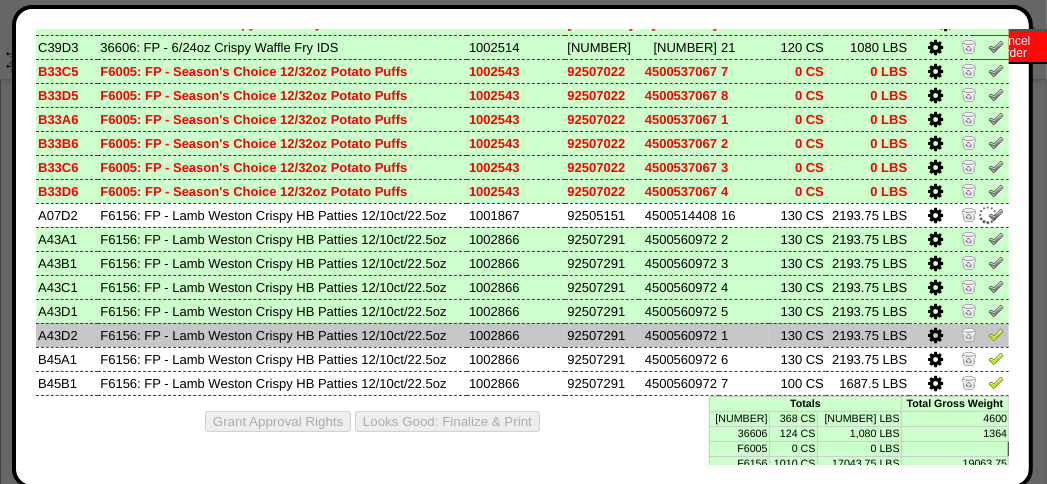 click at bounding box center (996, 334) 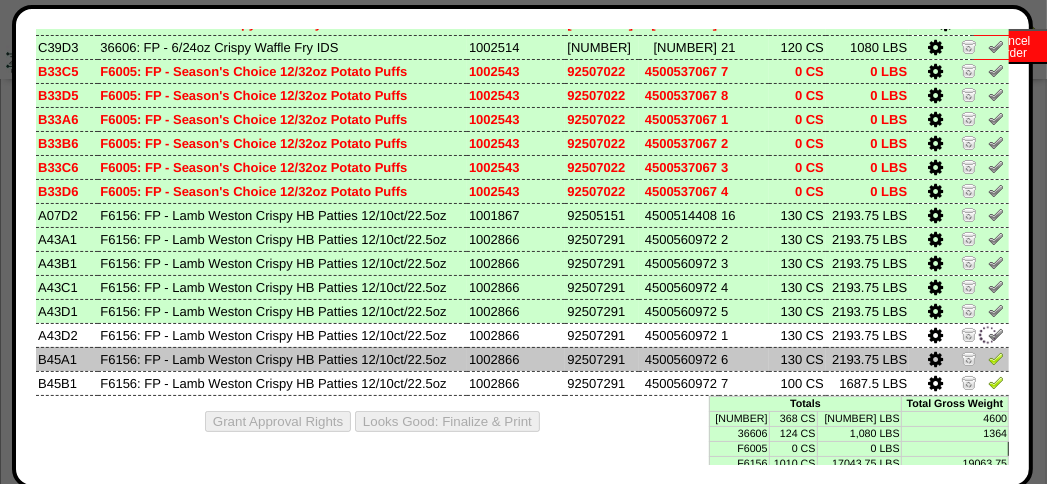 click at bounding box center [996, 358] 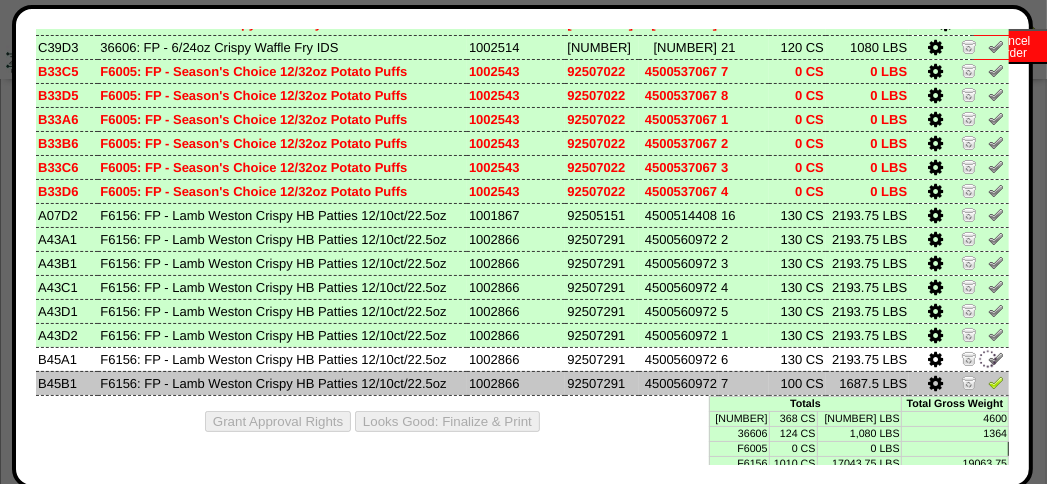 click at bounding box center [996, 382] 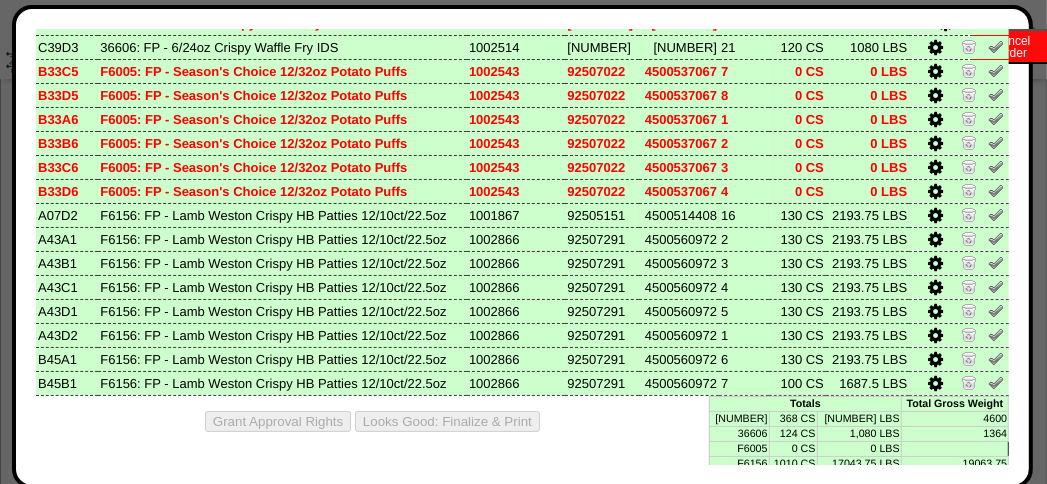 click at bounding box center [969, 214] 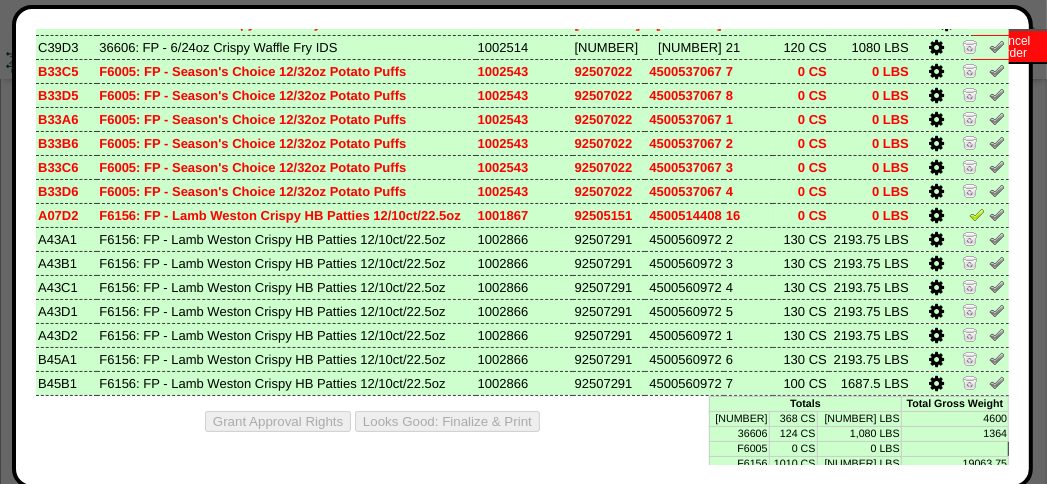 click at bounding box center (977, 214) 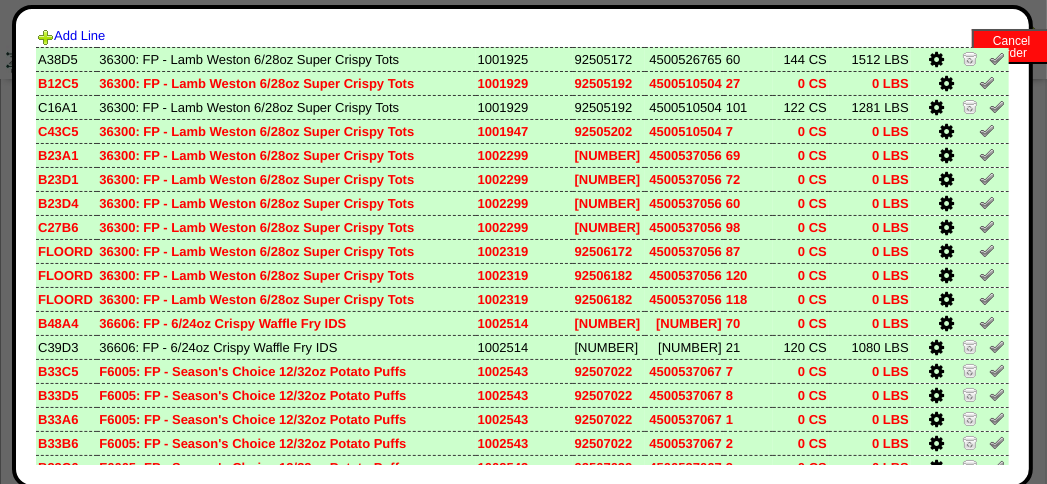scroll, scrollTop: 0, scrollLeft: 0, axis: both 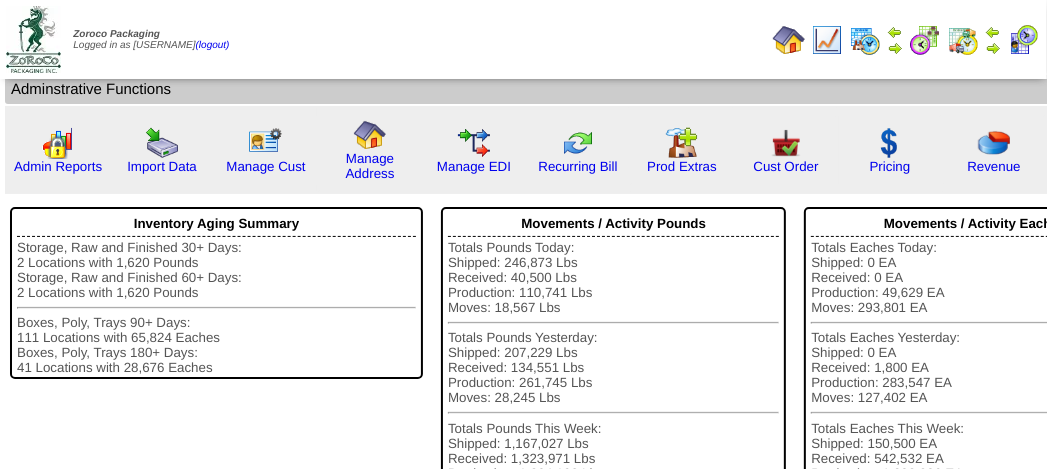 click at bounding box center (827, 40) 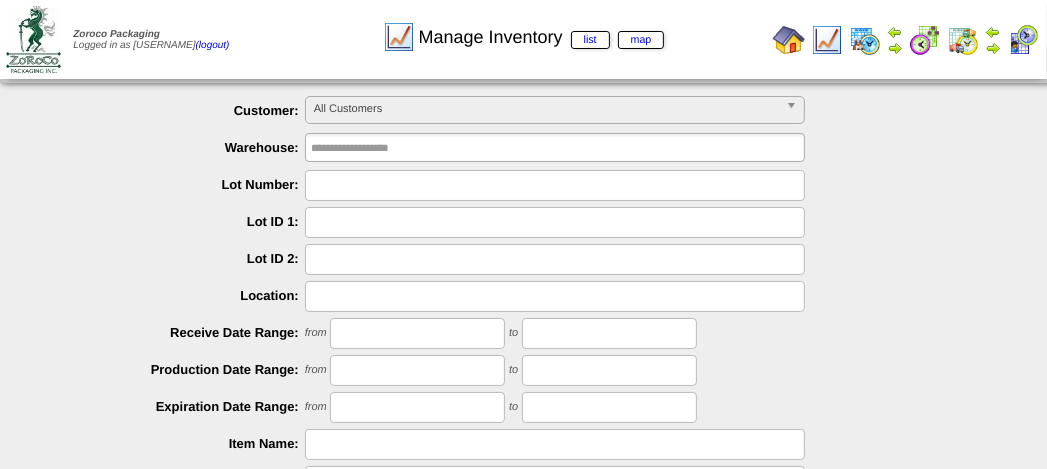 scroll, scrollTop: 0, scrollLeft: 0, axis: both 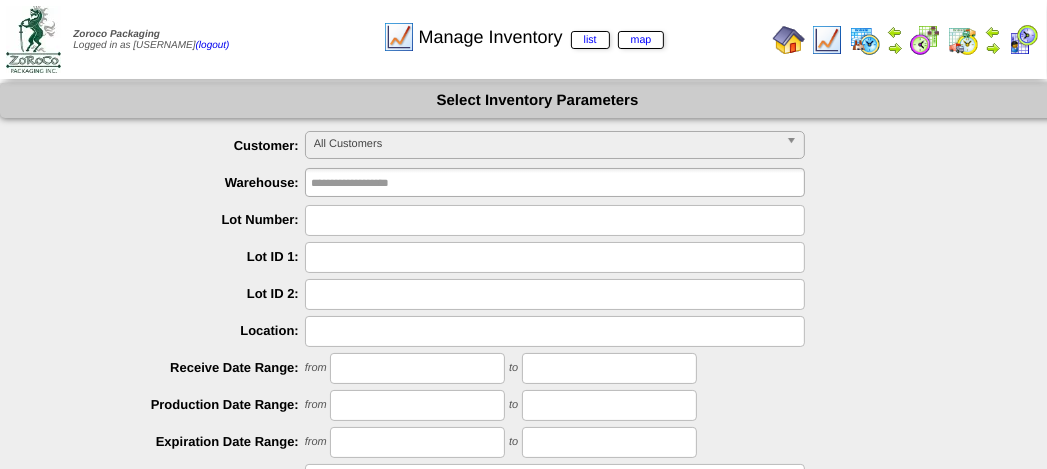click on "All Customers" at bounding box center (546, 144) 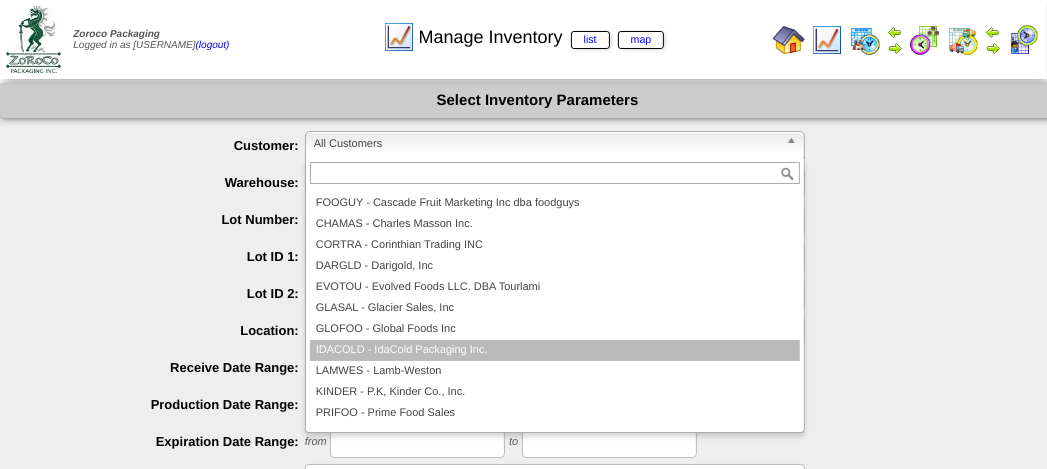 scroll, scrollTop: 180, scrollLeft: 0, axis: vertical 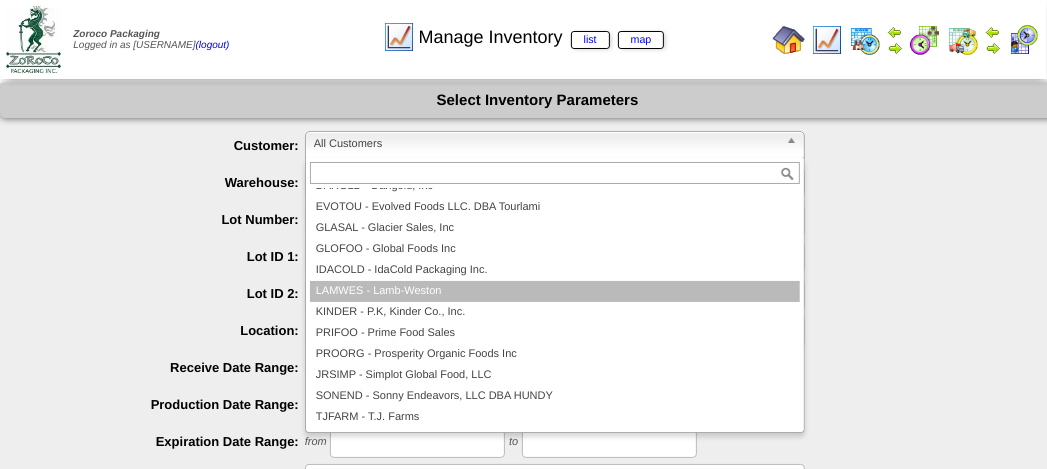 click on "LAMWES - Lamb-Weston" at bounding box center [555, 291] 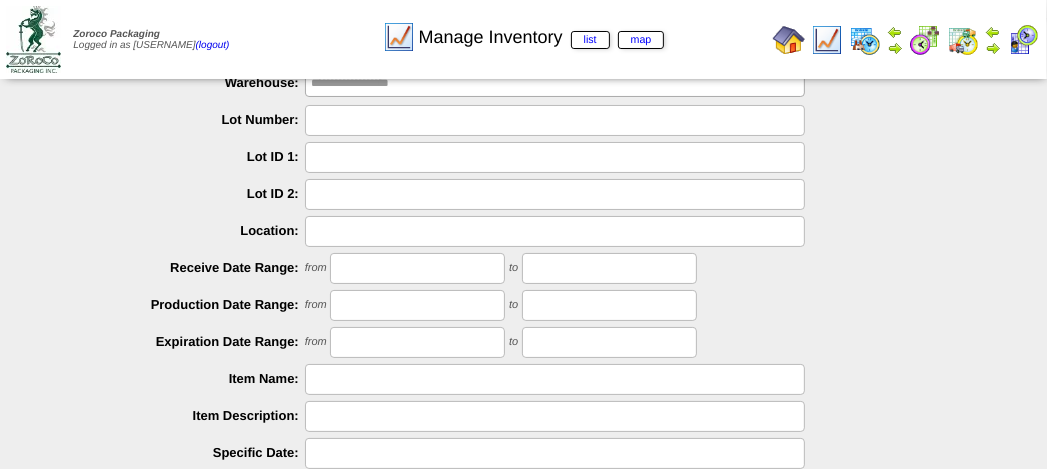 scroll, scrollTop: 0, scrollLeft: 0, axis: both 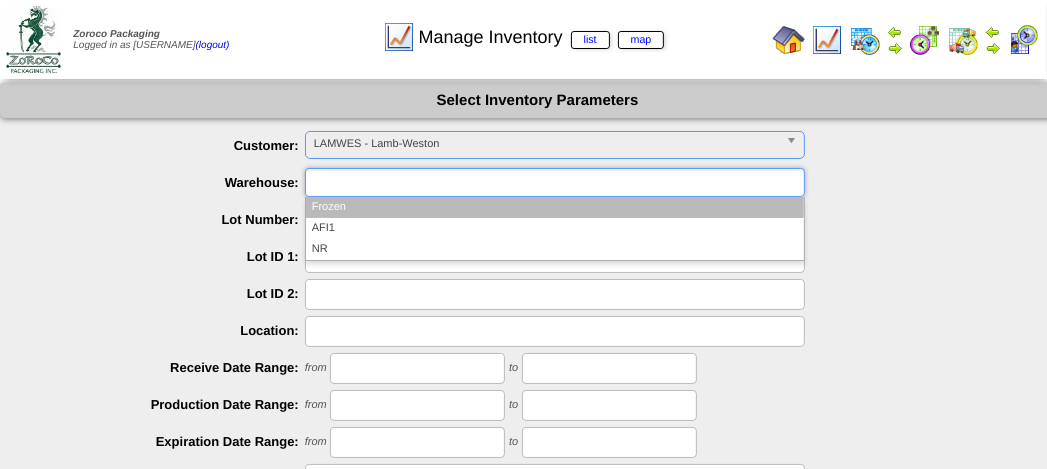 click at bounding box center [555, 182] 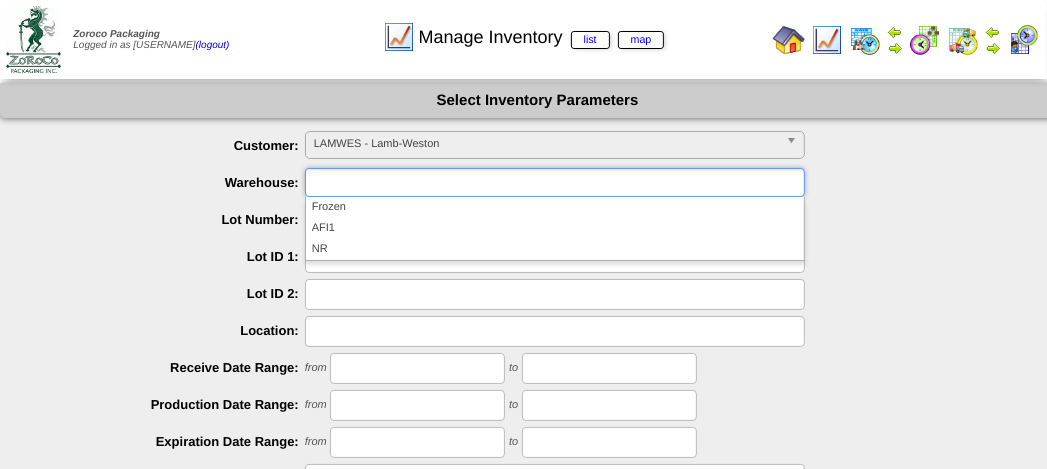 type on "**********" 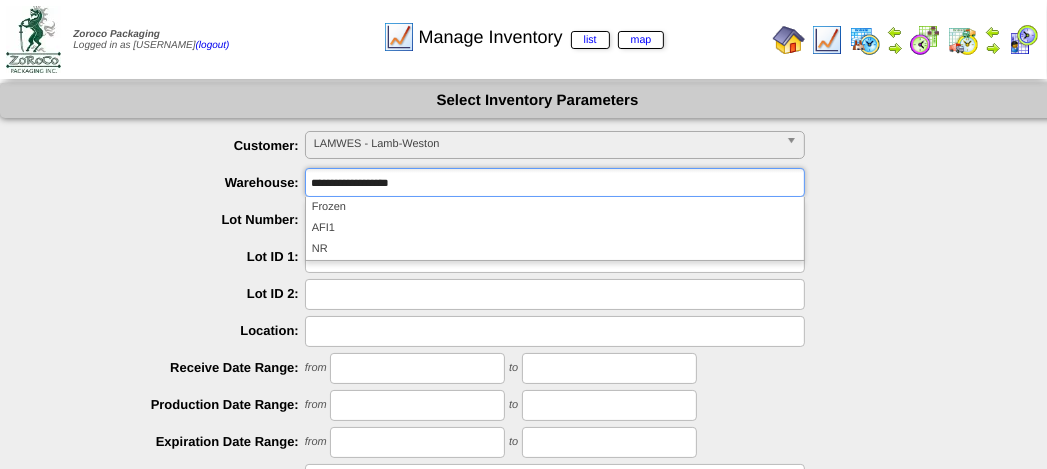 drag, startPoint x: 107, startPoint y: 169, endPoint x: 265, endPoint y: 235, distance: 171.23083 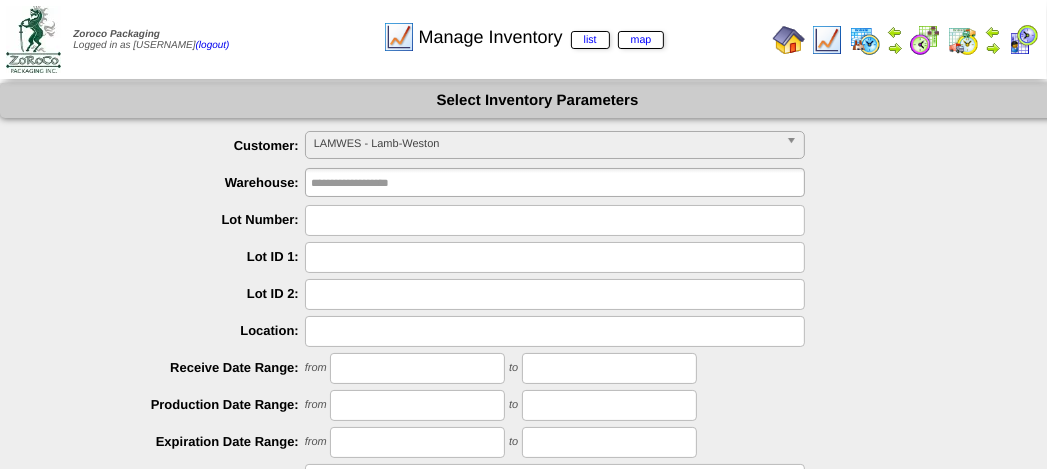 click at bounding box center [555, 220] 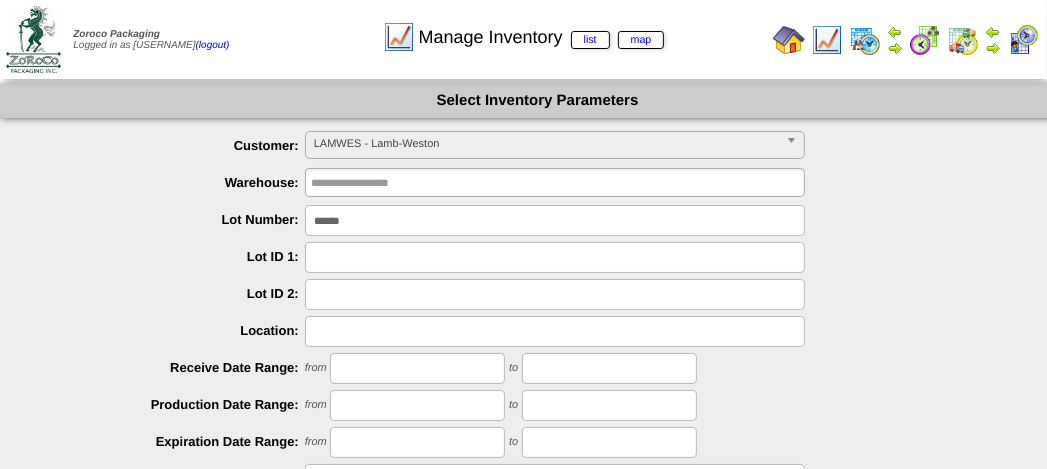 type on "******" 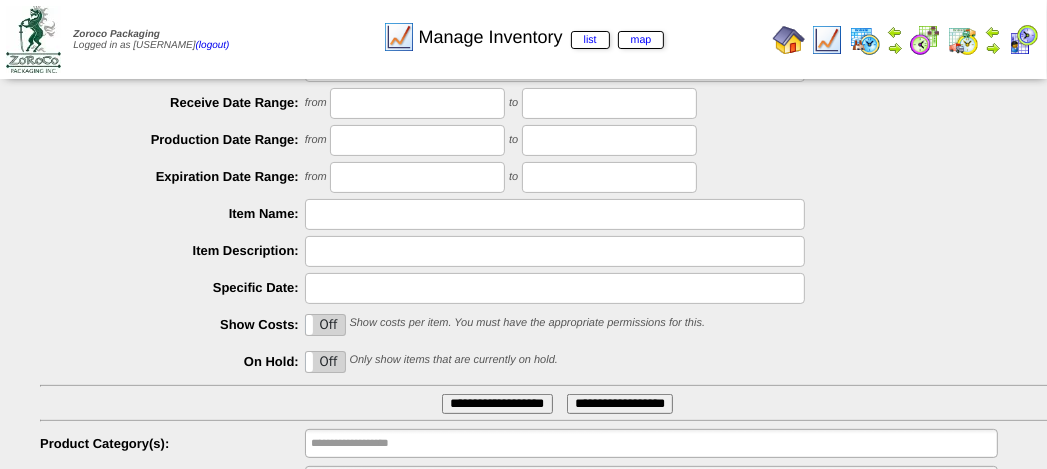 scroll, scrollTop: 300, scrollLeft: 0, axis: vertical 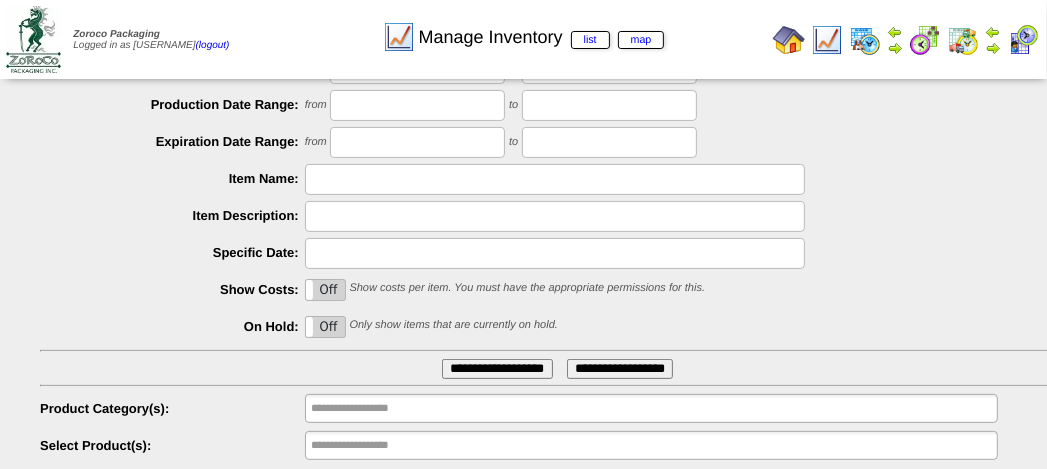 click on "**********" at bounding box center (497, 369) 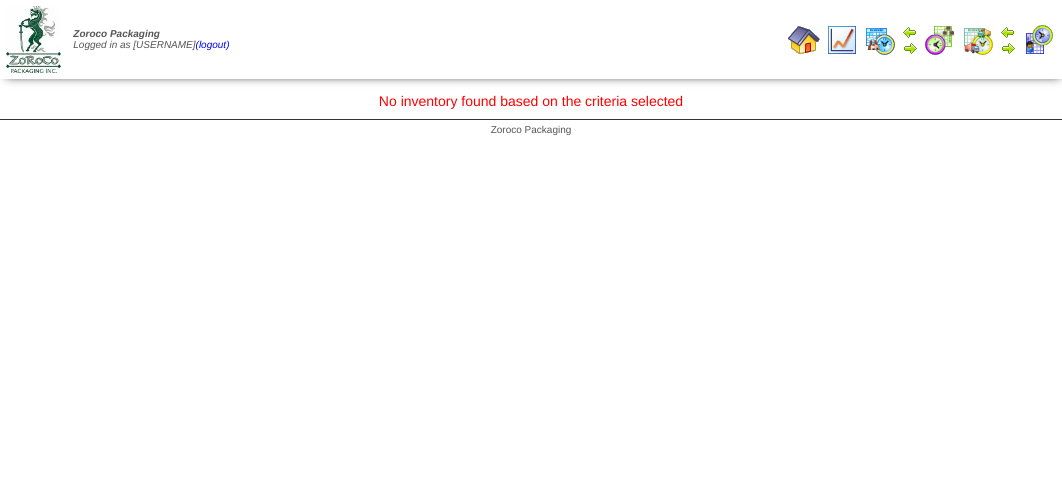 scroll, scrollTop: 0, scrollLeft: 0, axis: both 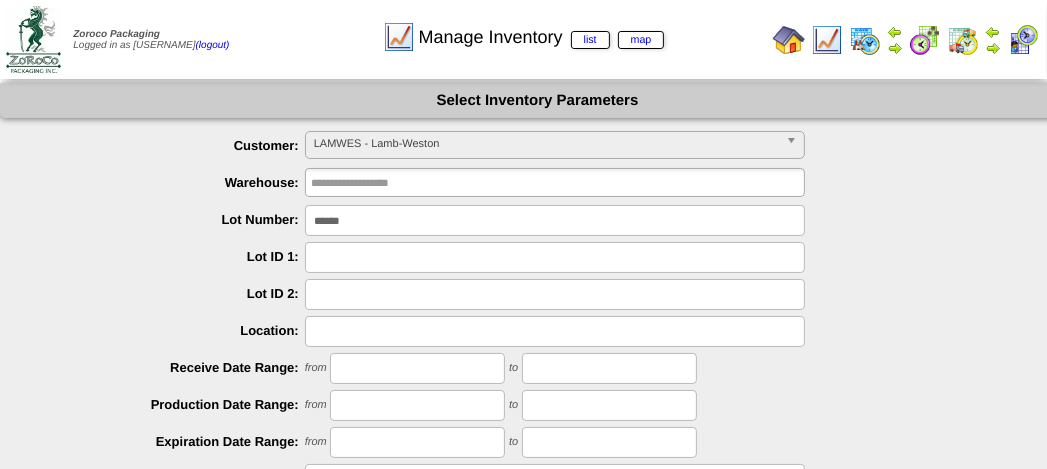 click on "******" at bounding box center [555, 220] 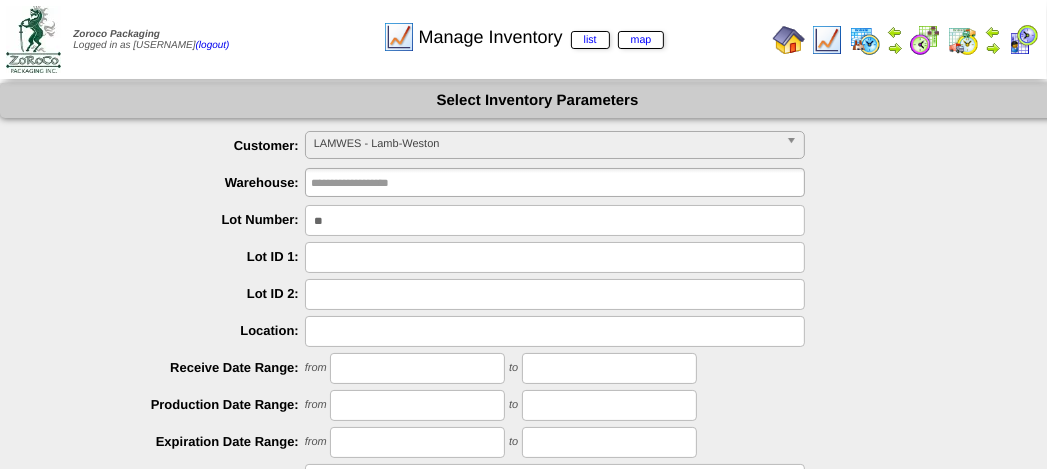type on "*" 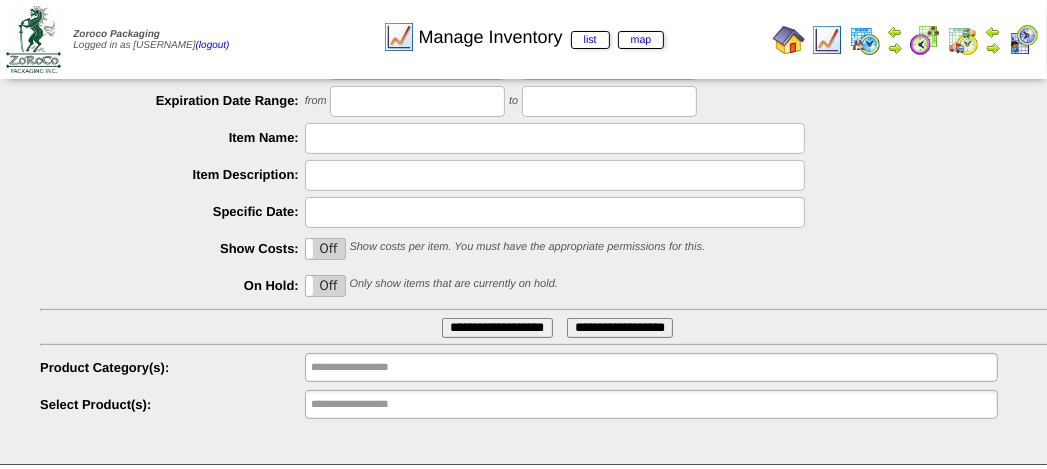 scroll, scrollTop: 364, scrollLeft: 0, axis: vertical 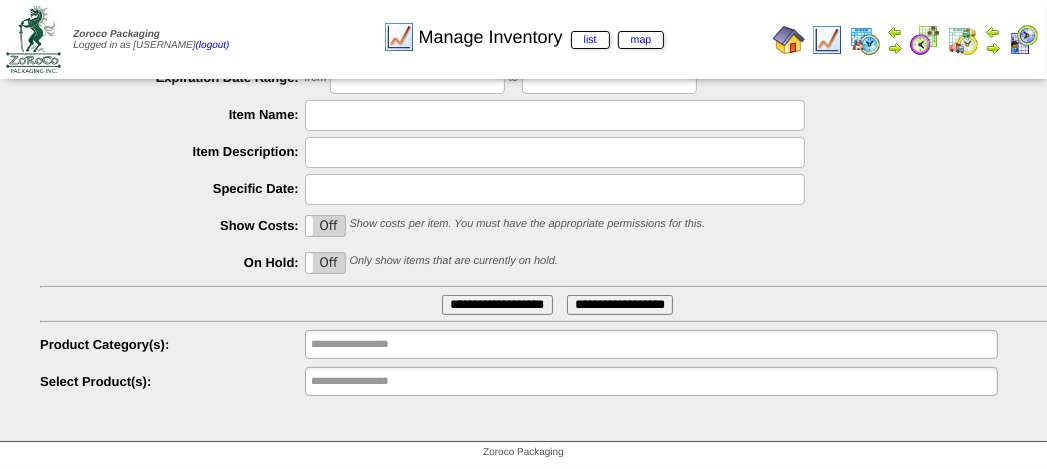type 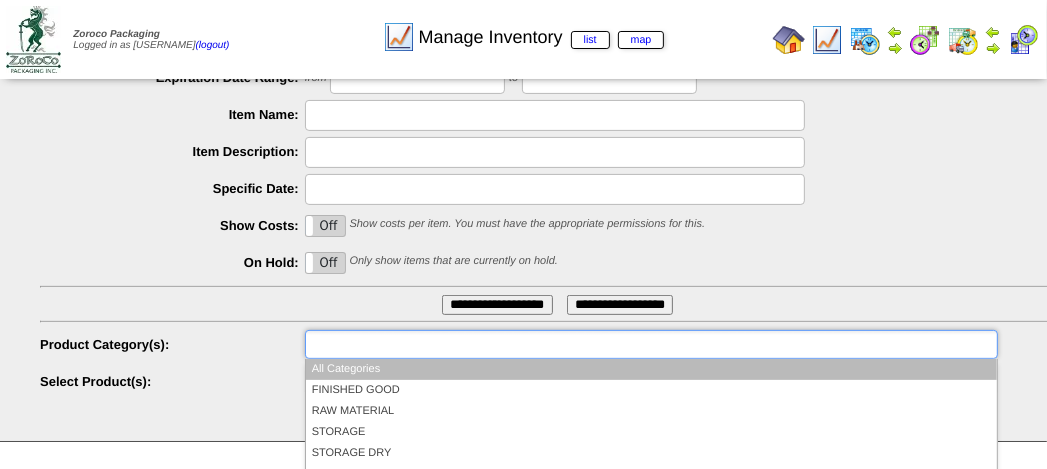 click at bounding box center (375, 344) 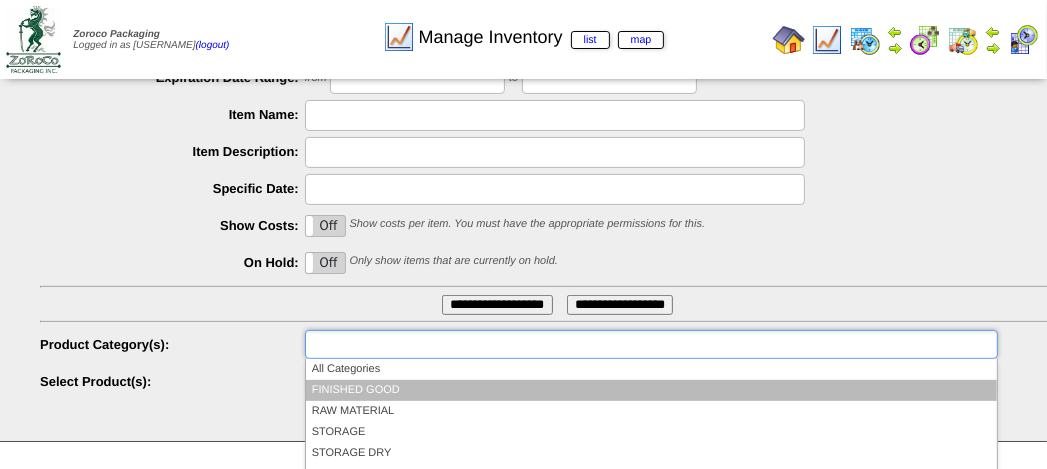 click on "FINISHED GOOD" at bounding box center [651, 390] 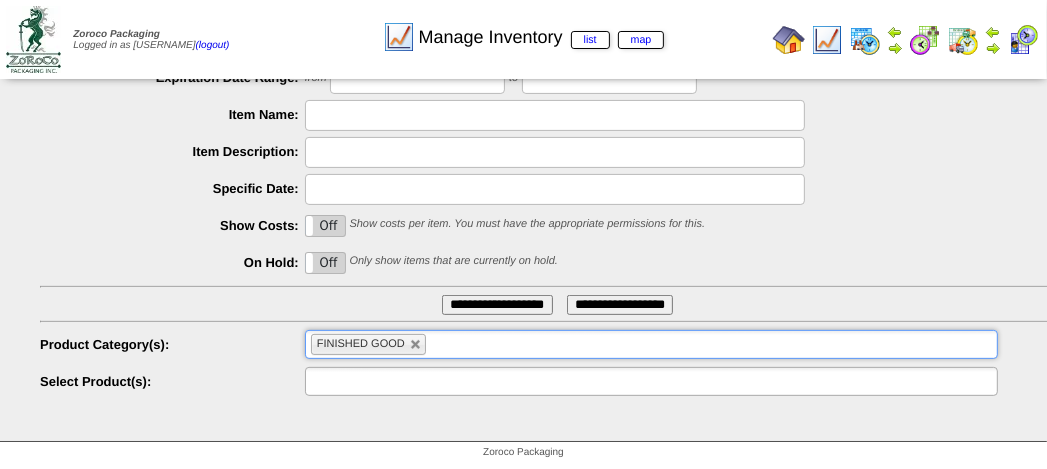 click at bounding box center (375, 381) 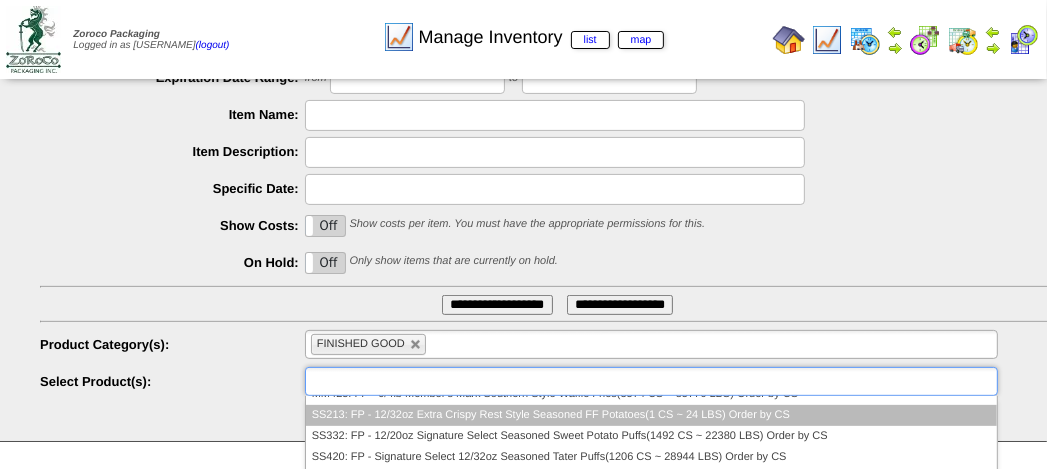 scroll, scrollTop: 588, scrollLeft: 0, axis: vertical 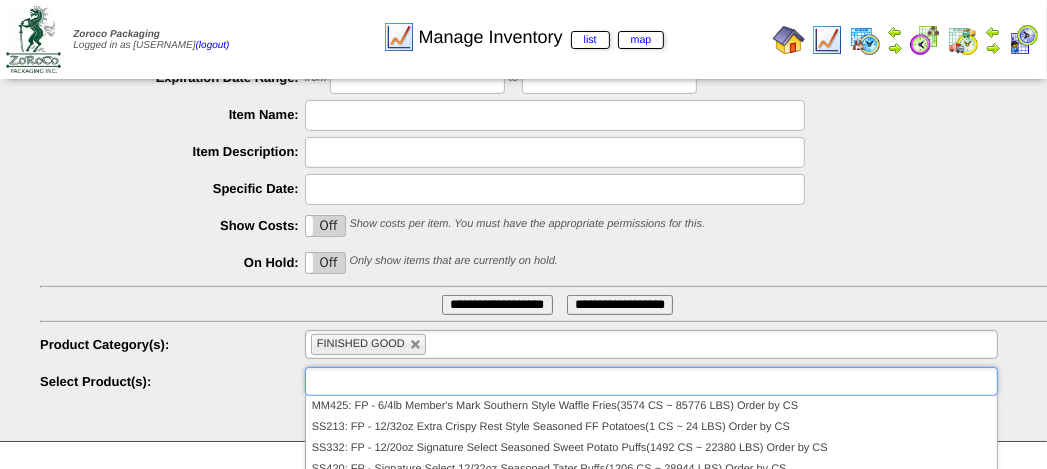 click at bounding box center (375, 381) 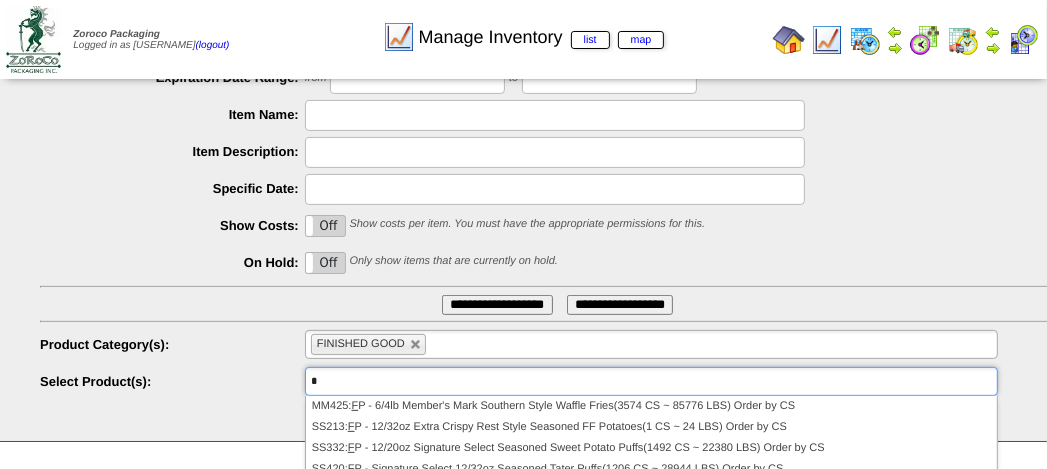 scroll, scrollTop: 0, scrollLeft: 0, axis: both 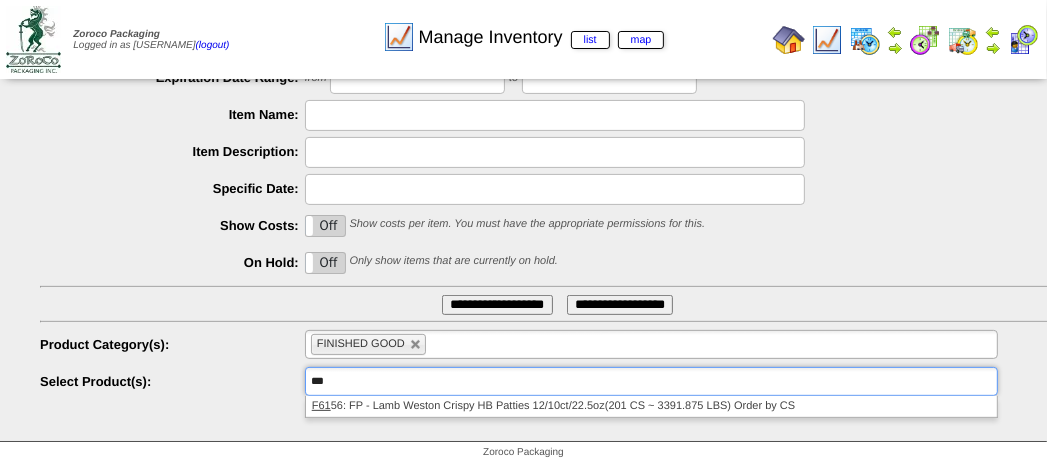 type on "***" 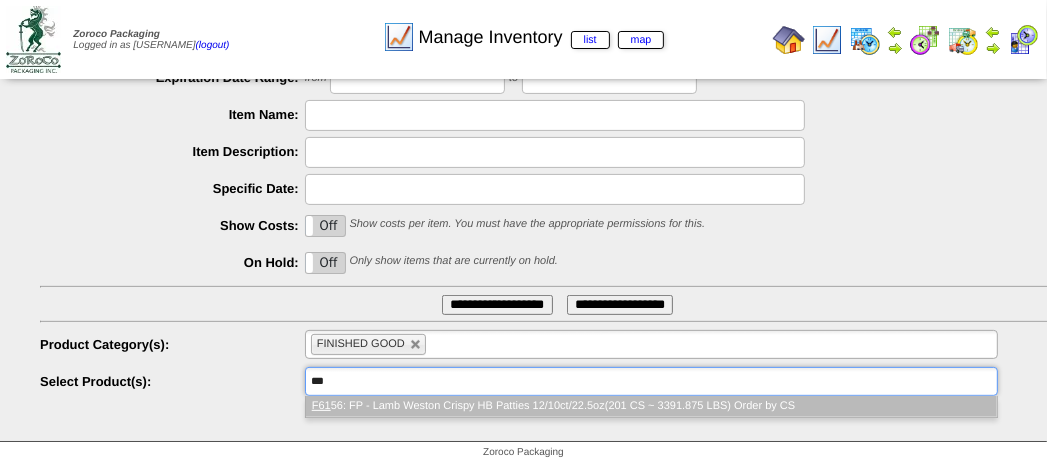 click on "F61 56: FP - Lamb Weston Crispy HB Patties 12/10ct/22.5oz(201 CS ~ 3391.875 LBS) Order by CS" at bounding box center [651, 406] 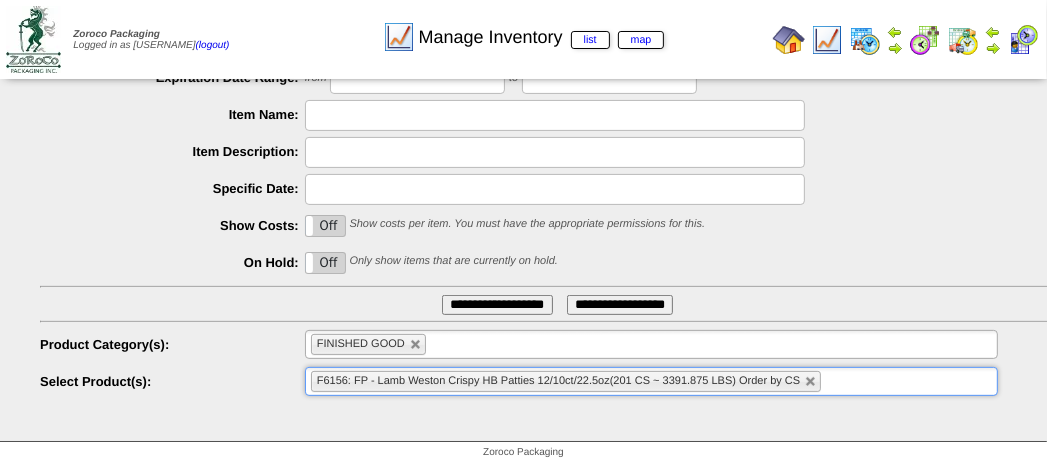 click on "**********" at bounding box center [497, 305] 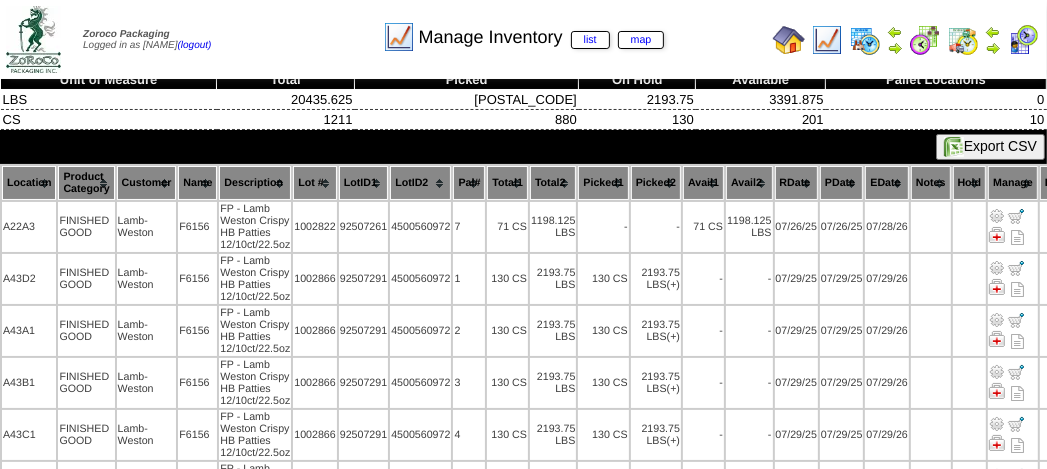 scroll, scrollTop: 0, scrollLeft: 0, axis: both 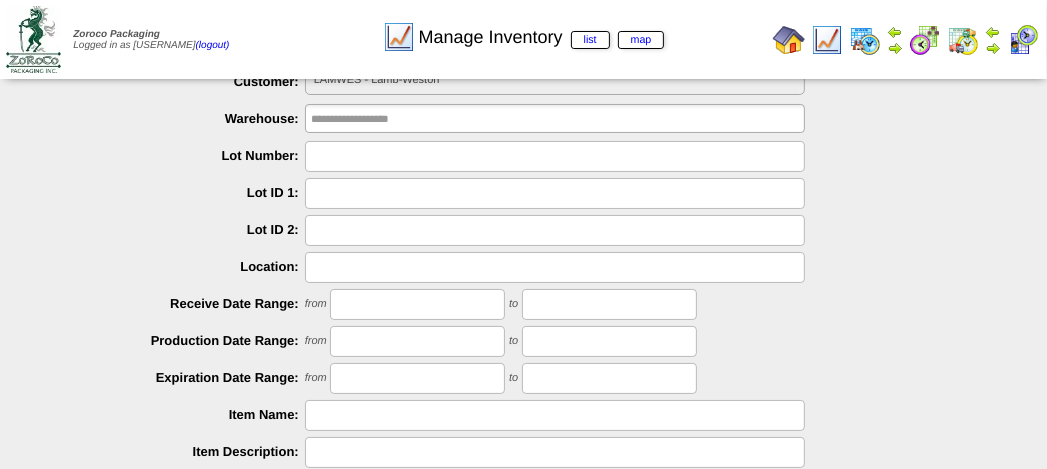 click at bounding box center (963, 40) 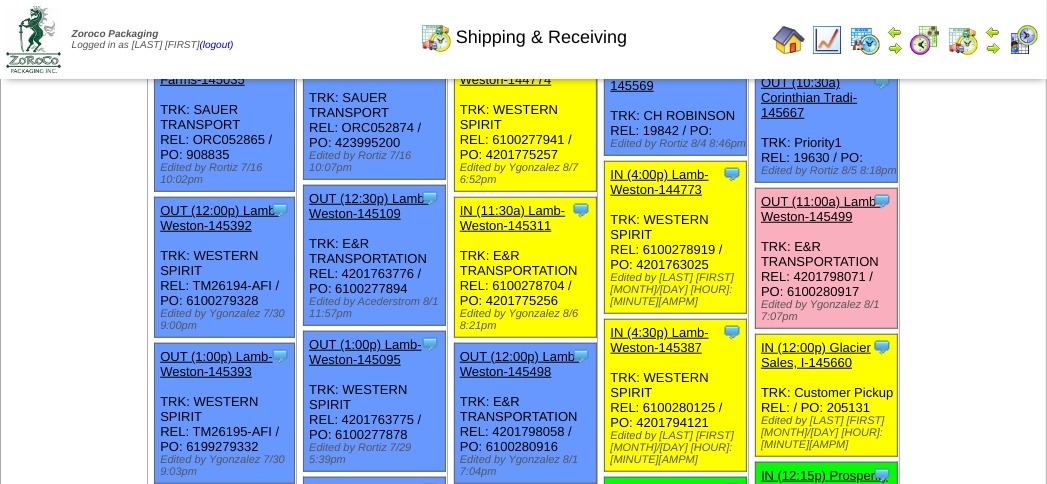 scroll, scrollTop: 1200, scrollLeft: 0, axis: vertical 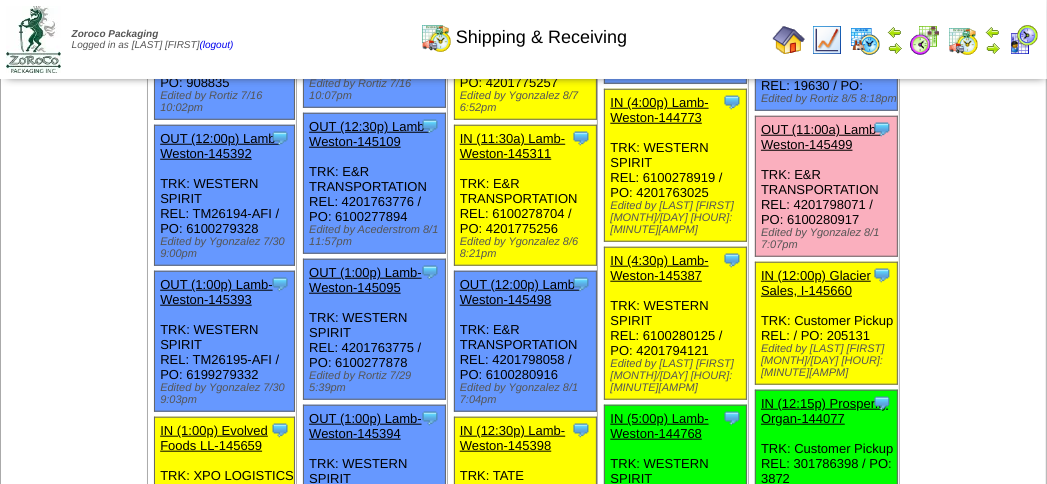 click on "OUT
(11:00a)
Lamb-Weston-145499" at bounding box center [821, 137] 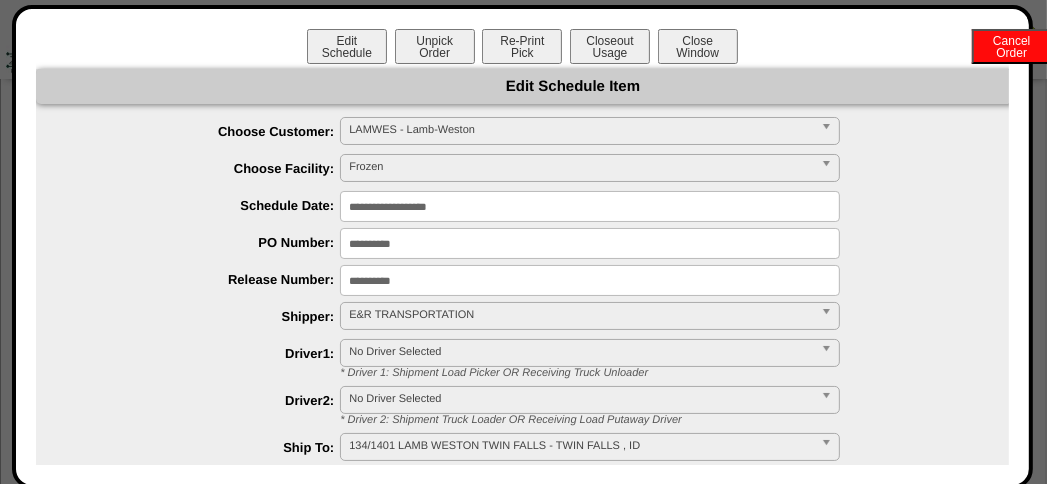 scroll, scrollTop: 1100, scrollLeft: 0, axis: vertical 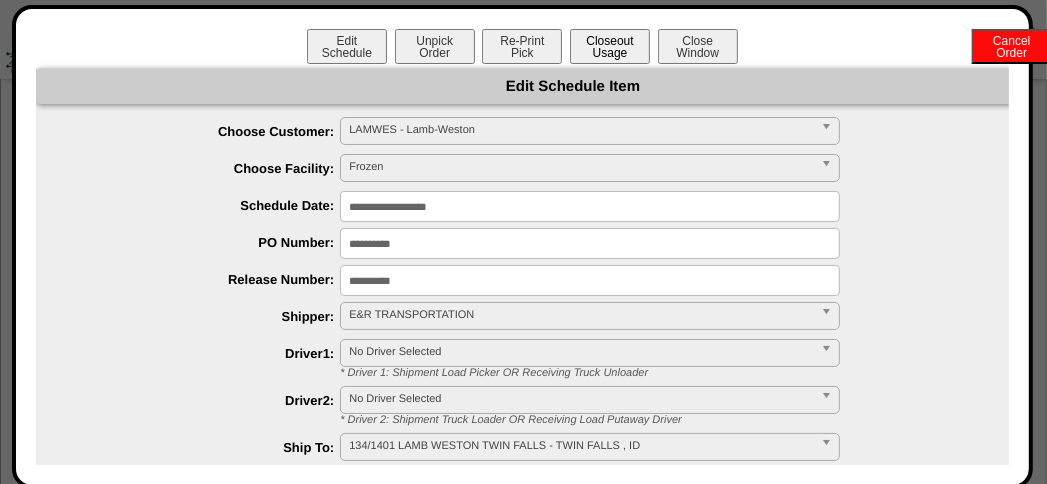 click on "Closeout Usage" at bounding box center (610, 46) 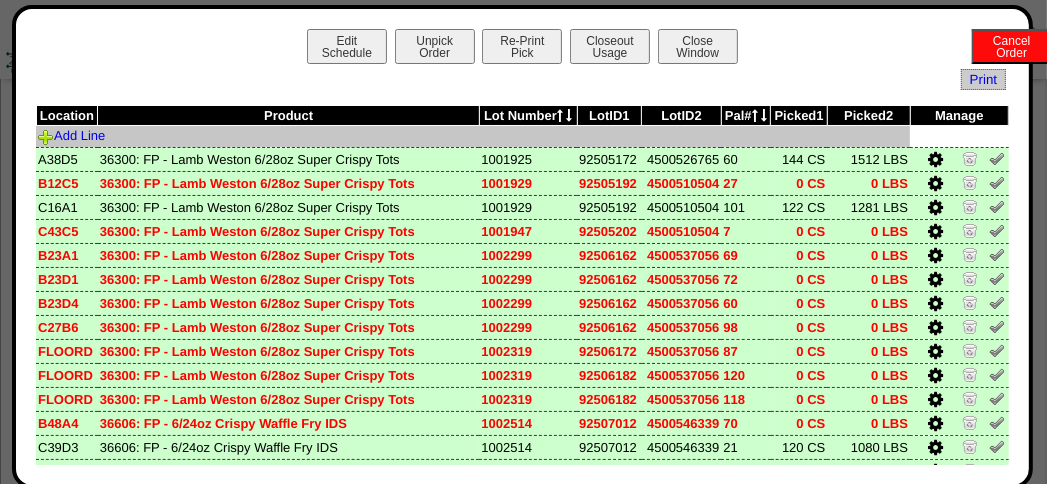 click on "Add Line" at bounding box center (473, 137) 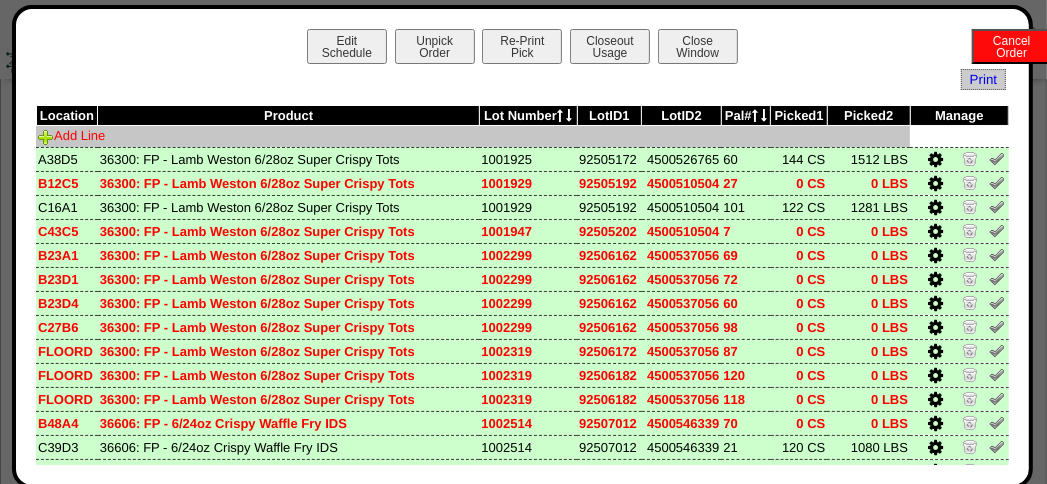 click on "Add Line" at bounding box center [71, 135] 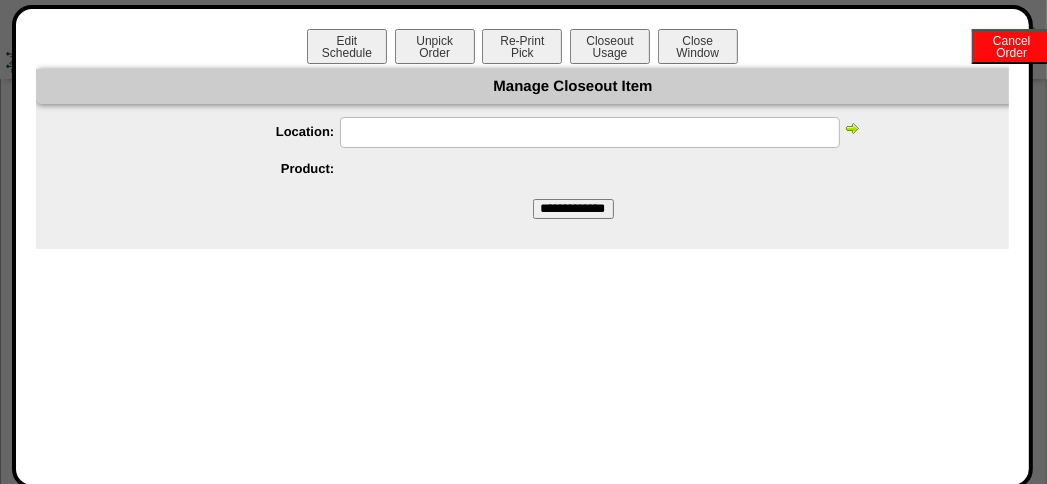 click at bounding box center [590, 132] 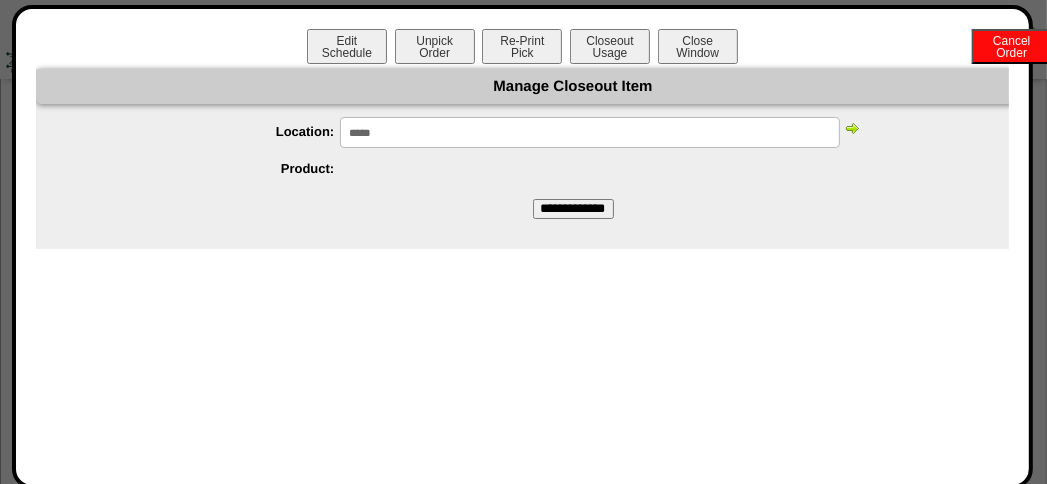 type on "*****" 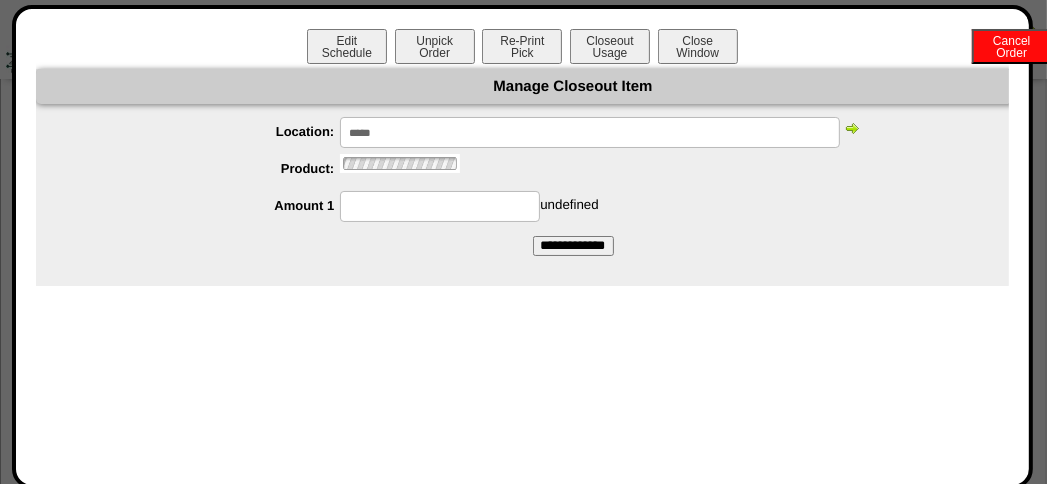 scroll, scrollTop: 0, scrollLeft: 0, axis: both 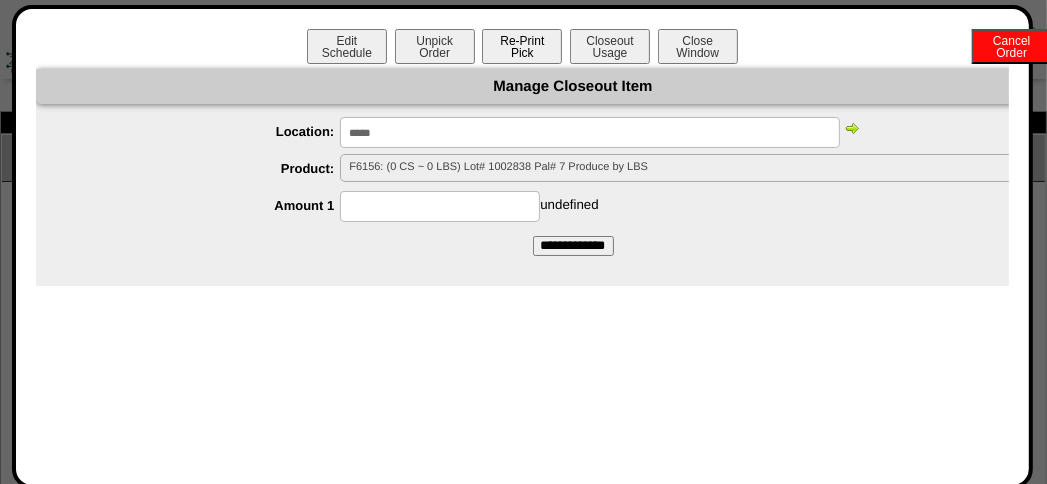 click on "Re-Print Pick" at bounding box center [522, 46] 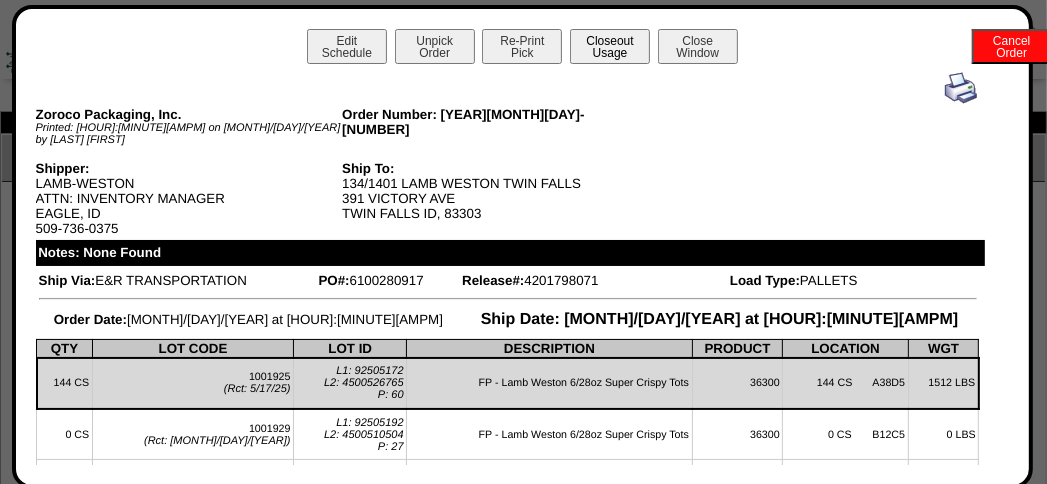 click on "Closeout Usage" at bounding box center [610, 46] 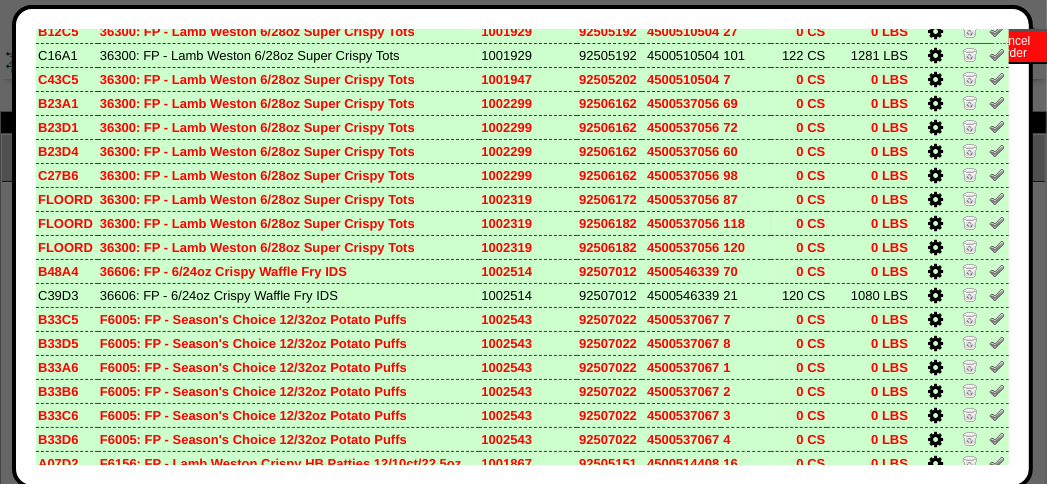 scroll, scrollTop: 0, scrollLeft: 0, axis: both 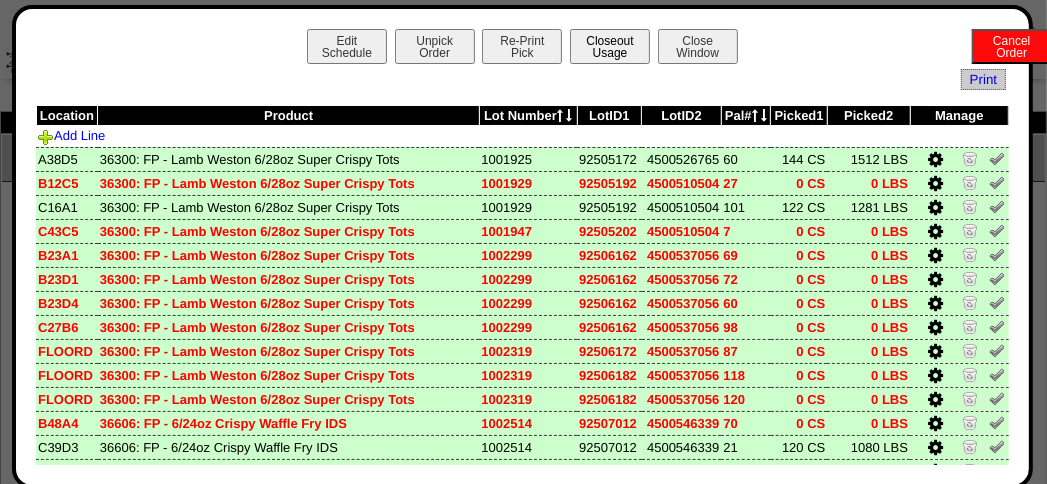 click on "Closeout Usage" at bounding box center [610, 46] 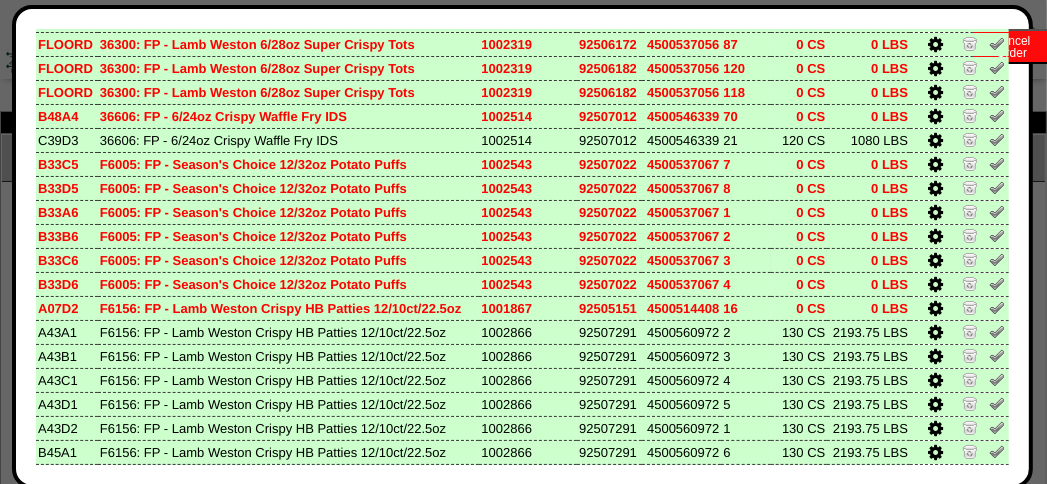 scroll, scrollTop: 407, scrollLeft: 0, axis: vertical 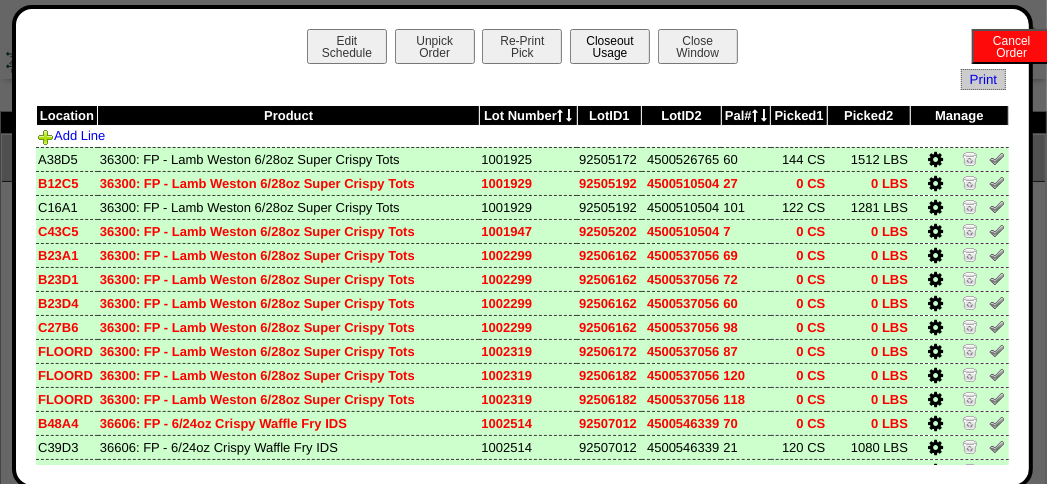 click on "Closeout Usage" at bounding box center (610, 46) 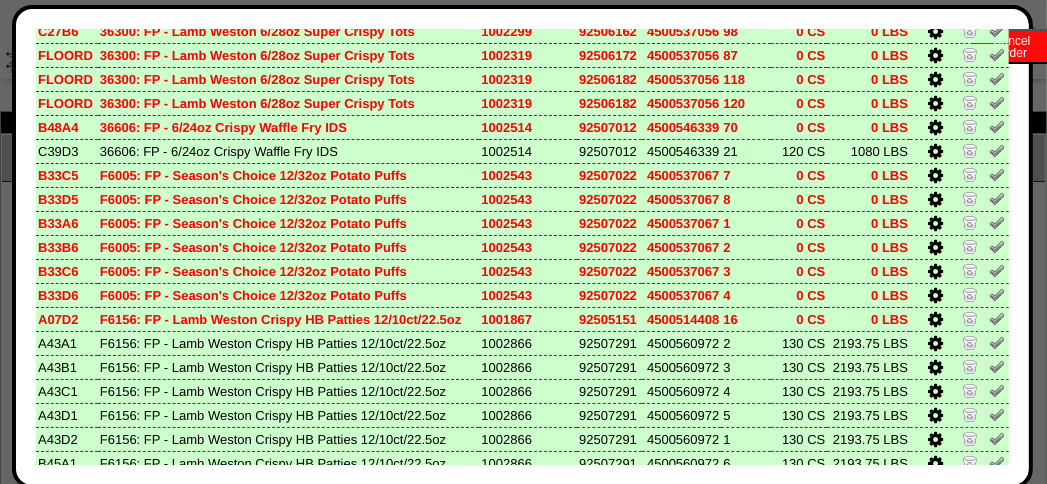 scroll, scrollTop: 407, scrollLeft: 0, axis: vertical 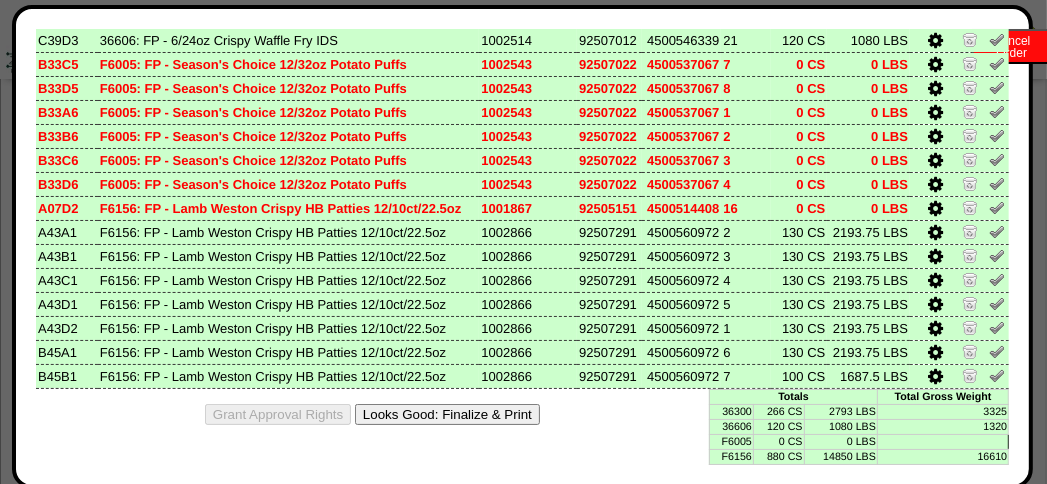 drag, startPoint x: 404, startPoint y: 407, endPoint x: 412, endPoint y: 400, distance: 10.630146 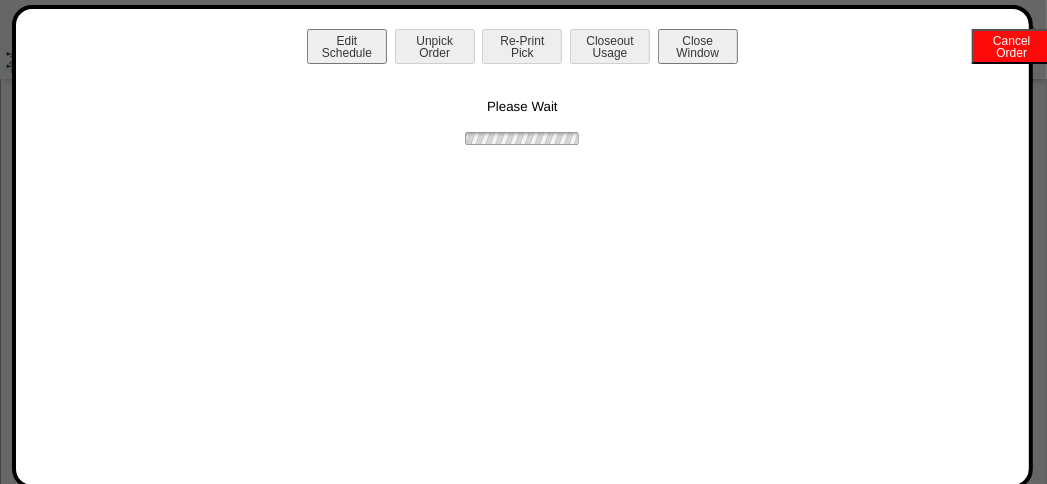 scroll, scrollTop: 0, scrollLeft: 0, axis: both 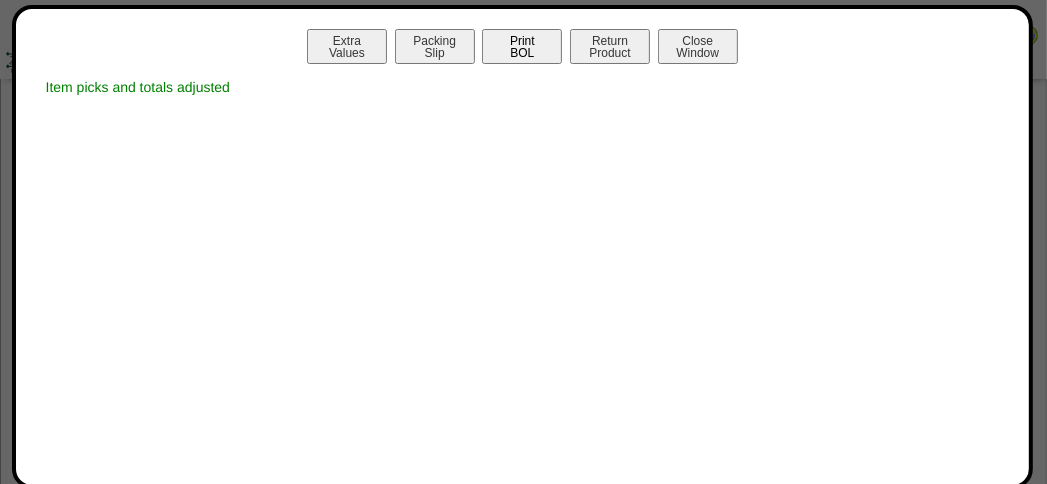click on "Print BOL" at bounding box center [522, 46] 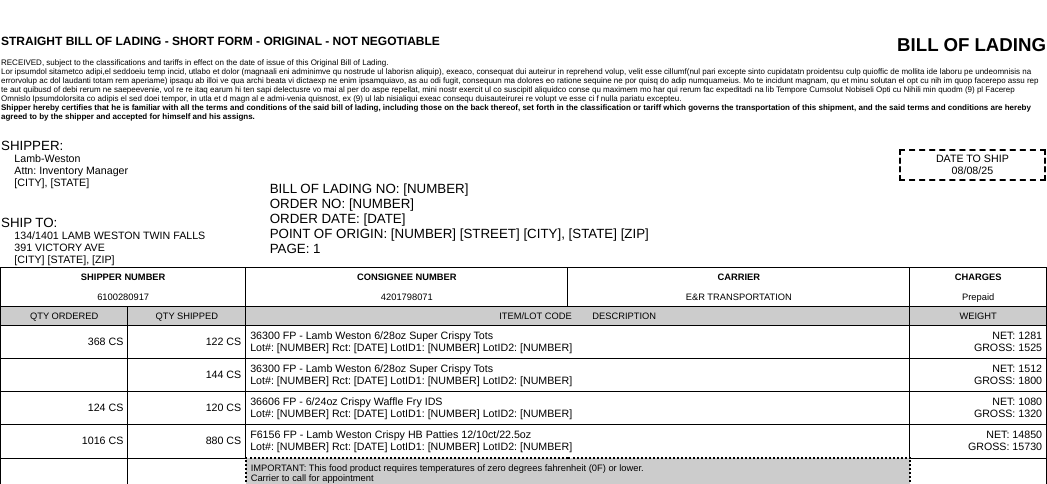 scroll, scrollTop: 0, scrollLeft: 0, axis: both 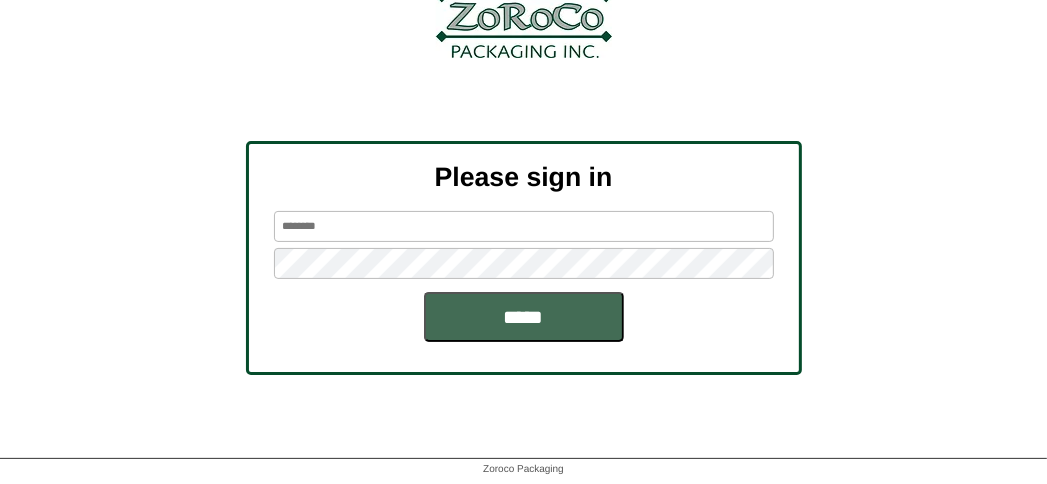 type on "*******" 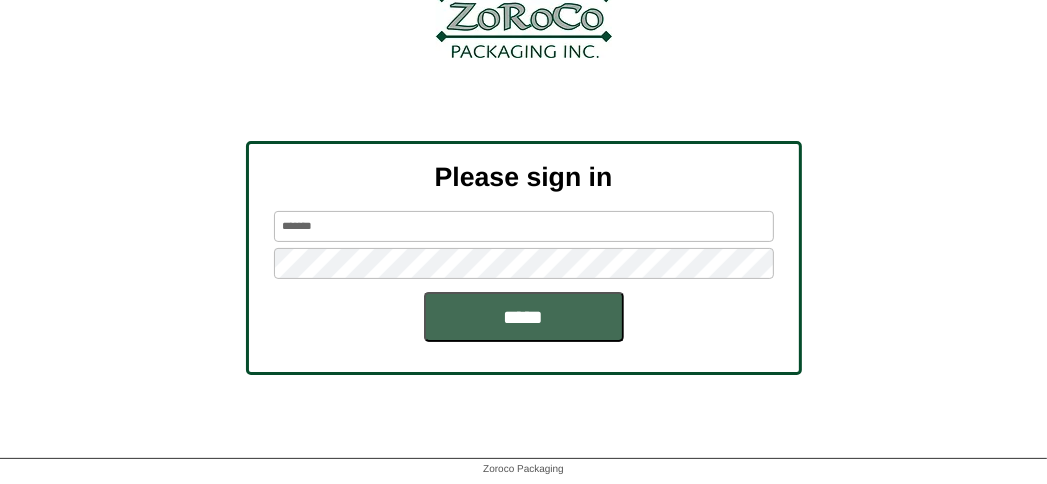 click on "*****" at bounding box center [524, 317] 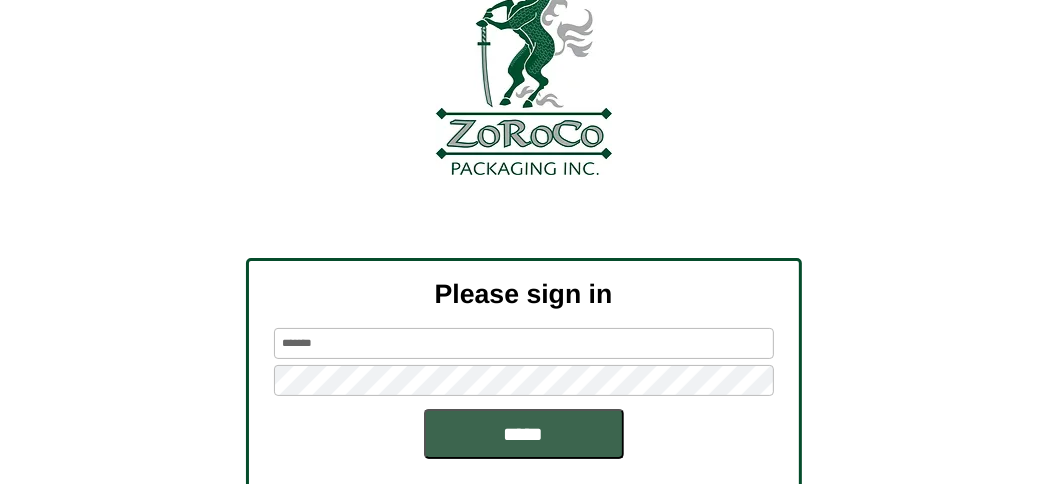 scroll, scrollTop: 0, scrollLeft: 0, axis: both 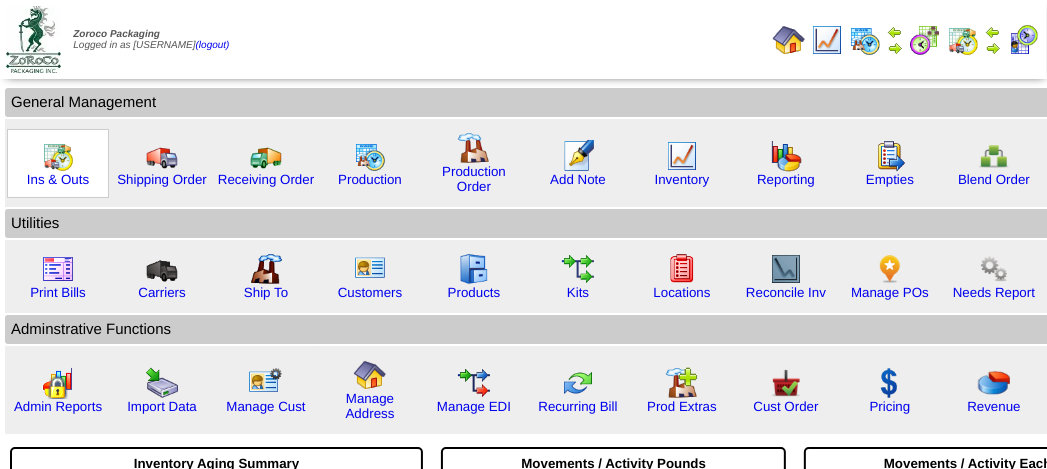 click at bounding box center (58, 156) 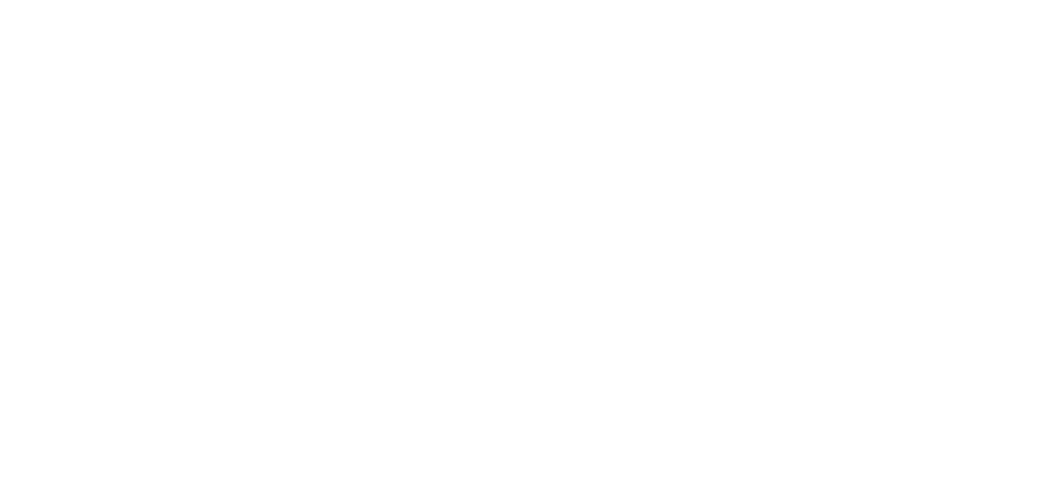 scroll, scrollTop: 0, scrollLeft: 0, axis: both 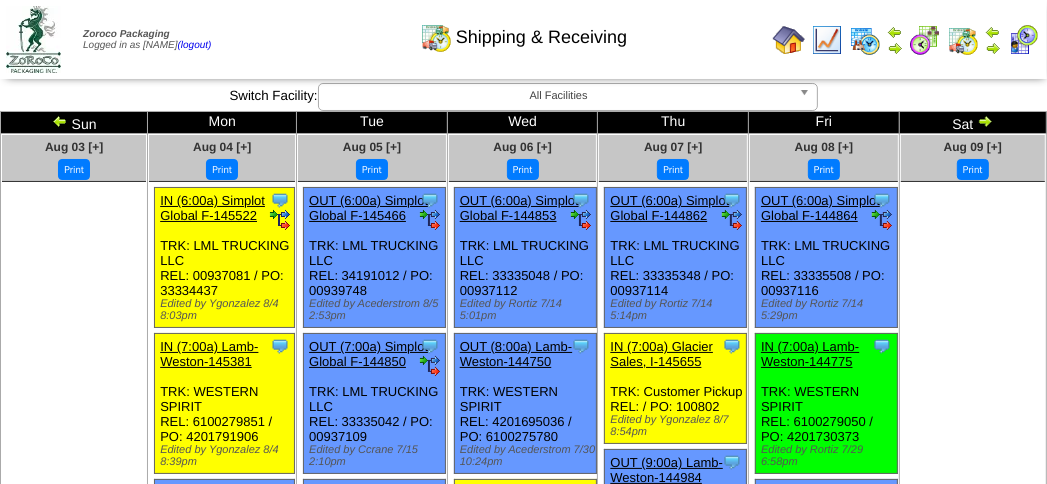 click at bounding box center (1023, 40) 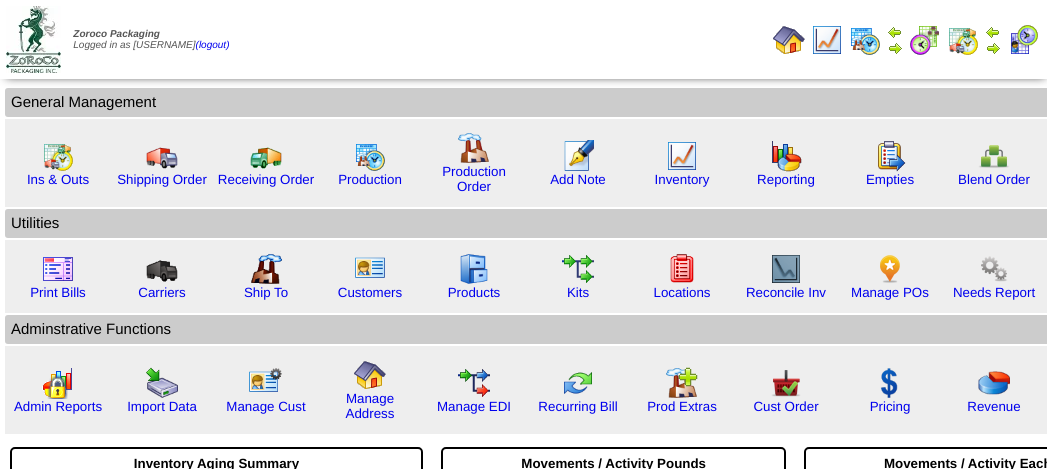 scroll, scrollTop: 0, scrollLeft: 0, axis: both 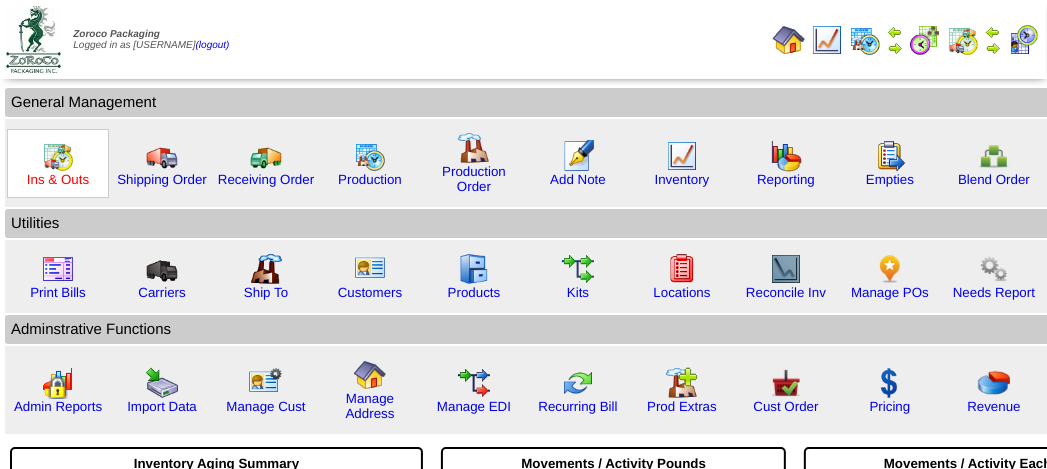 click on "Ins & Outs" at bounding box center [58, 179] 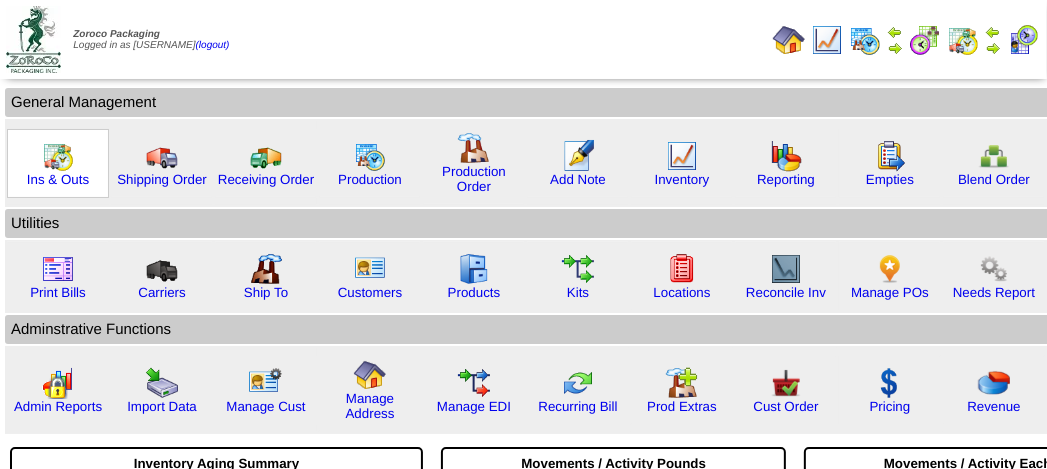 click on "Ins & Outs" at bounding box center [58, 163] 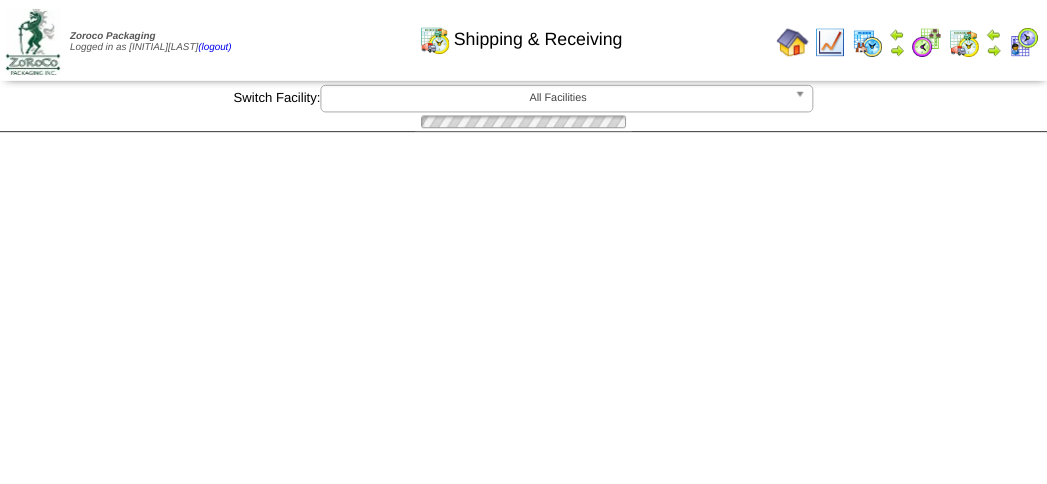 scroll, scrollTop: 0, scrollLeft: 0, axis: both 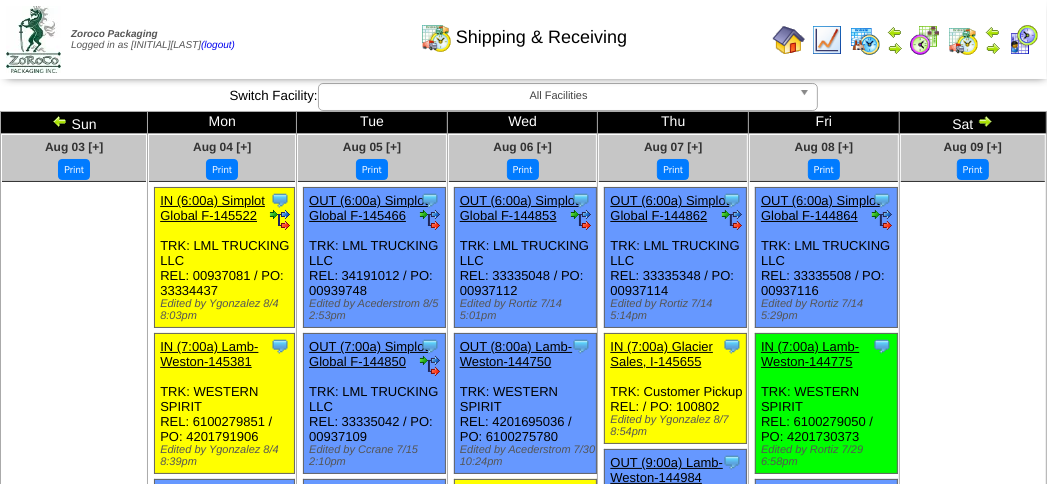 click at bounding box center (827, 40) 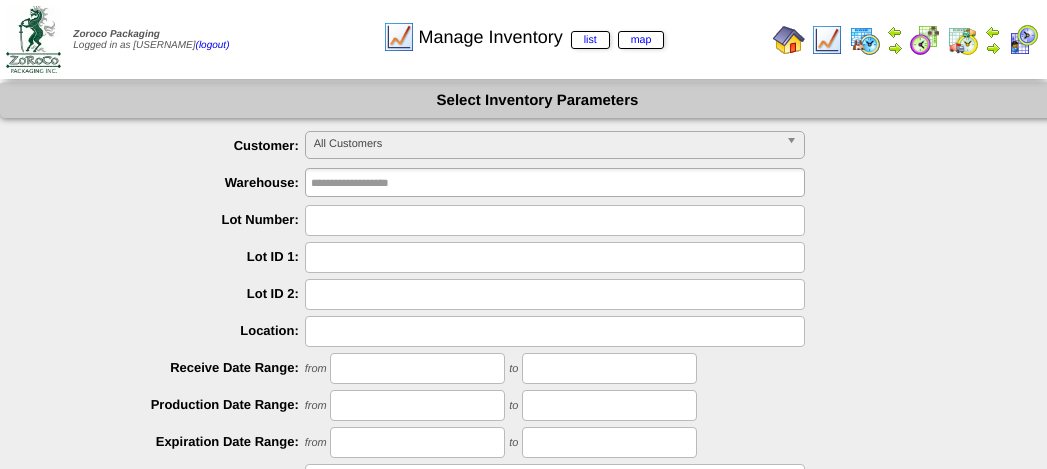 scroll, scrollTop: 0, scrollLeft: 0, axis: both 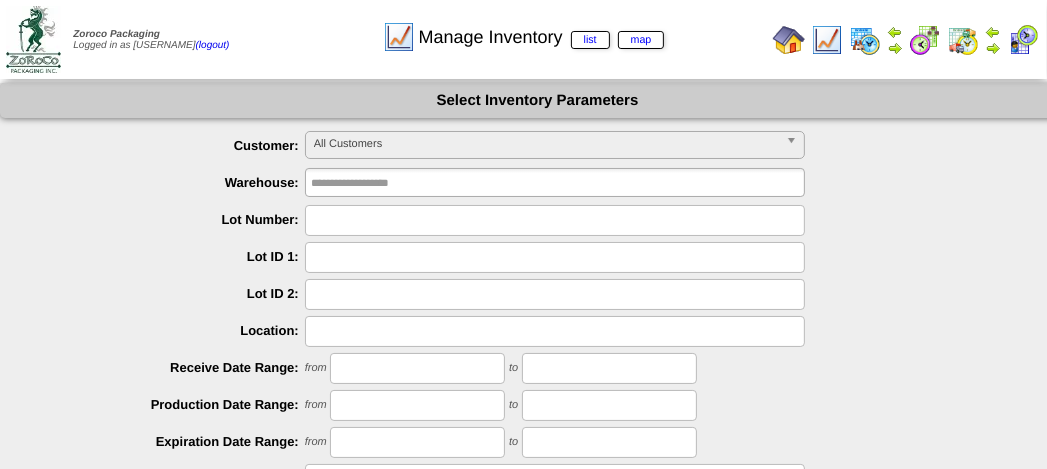 click at bounding box center (555, 220) 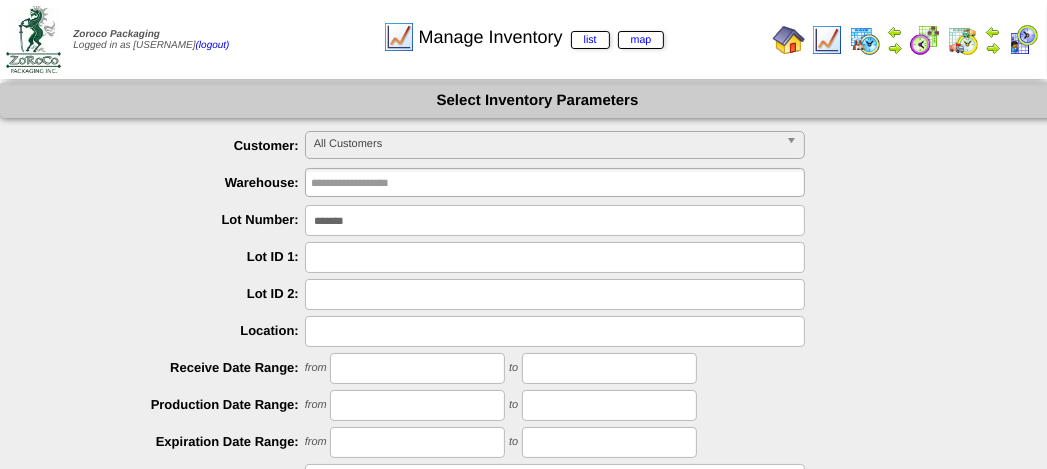 type on "*******" 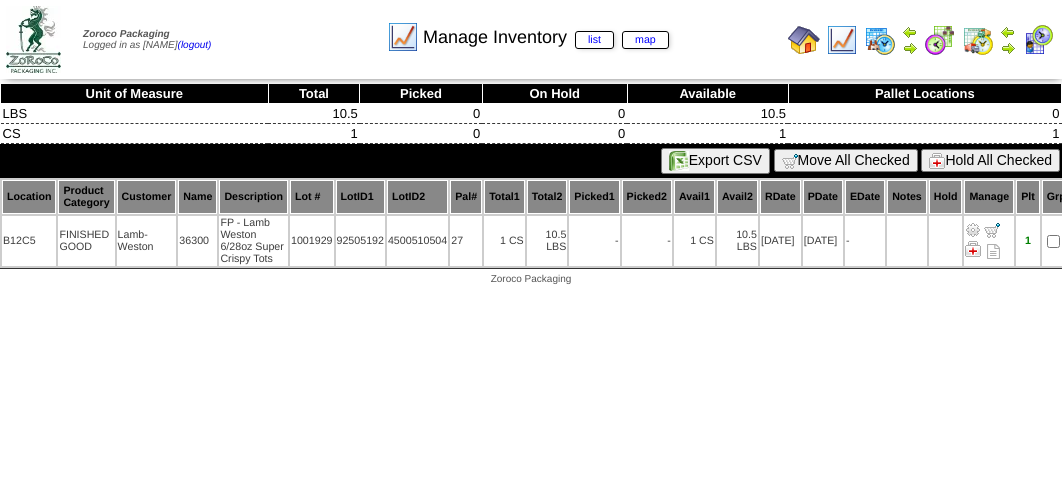 scroll, scrollTop: 0, scrollLeft: 0, axis: both 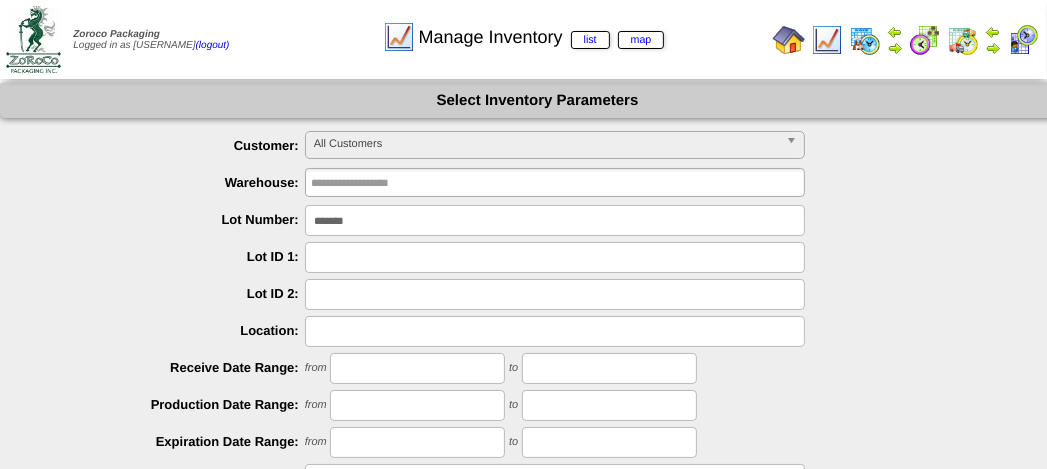 click on "*******" at bounding box center (555, 220) 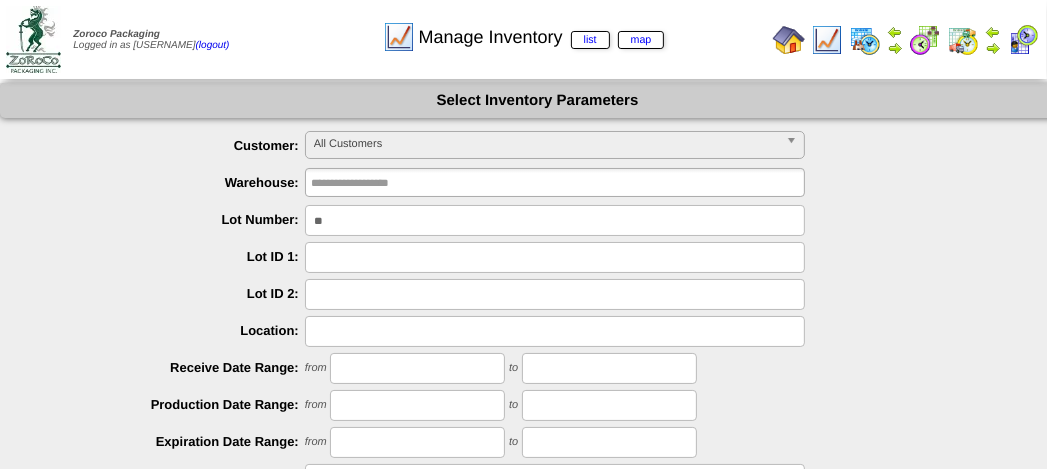 type on "*" 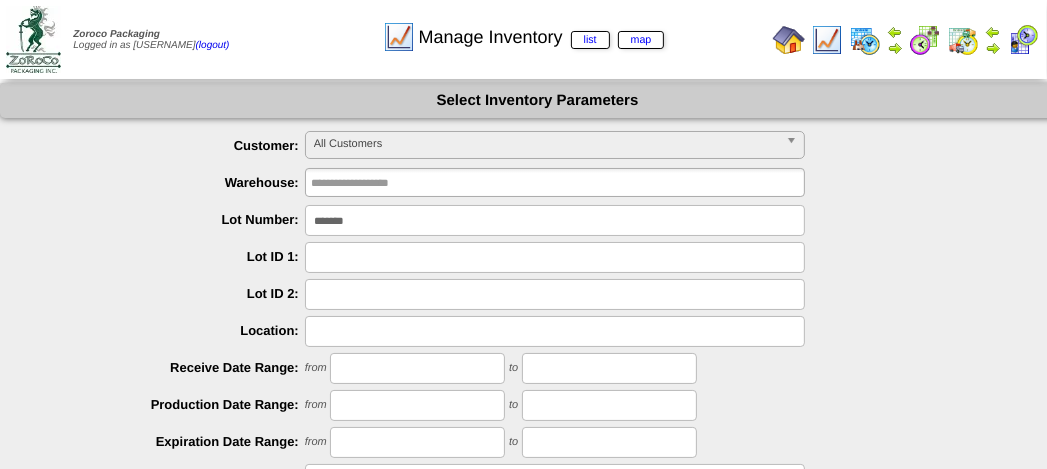 type on "*******" 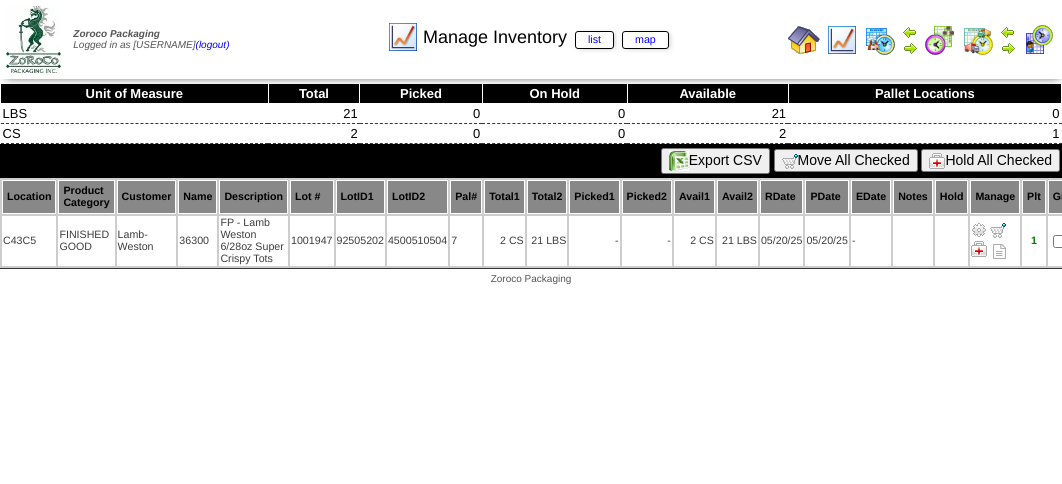 scroll, scrollTop: 0, scrollLeft: 0, axis: both 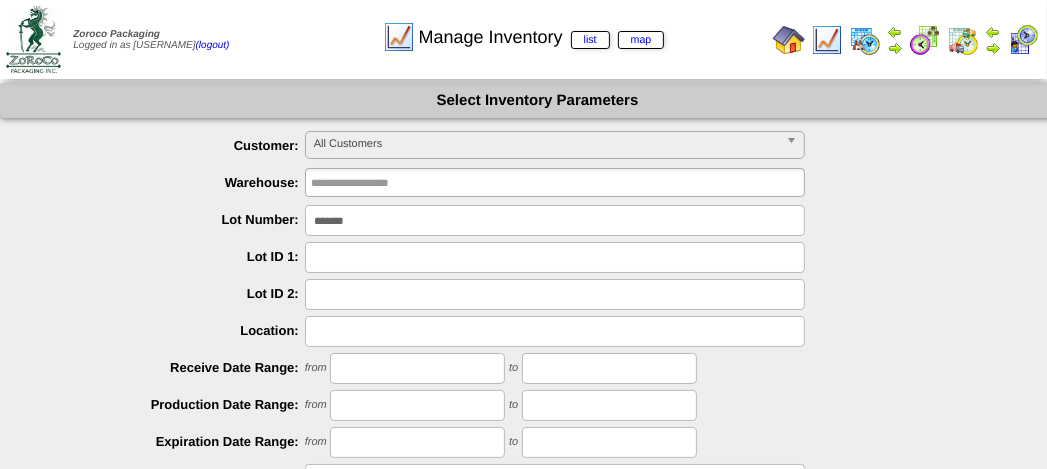 click on "*******" at bounding box center (555, 220) 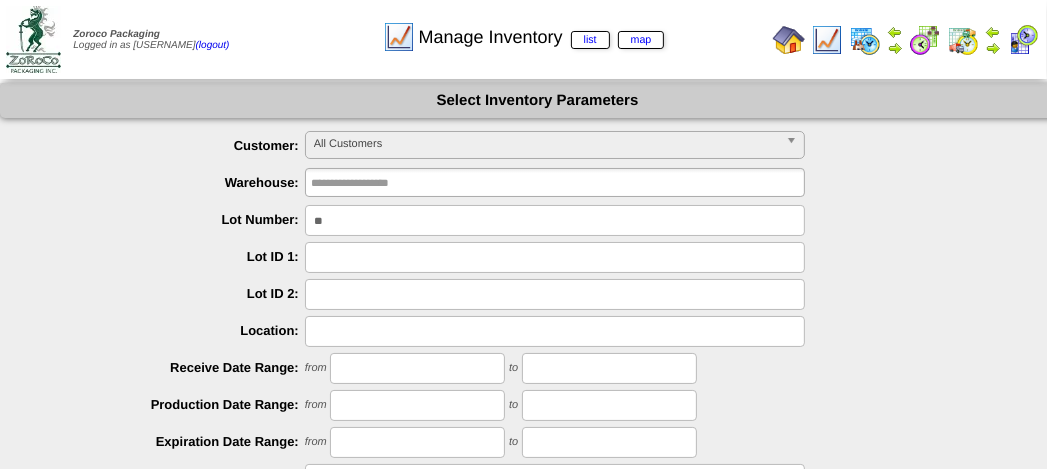 type on "*" 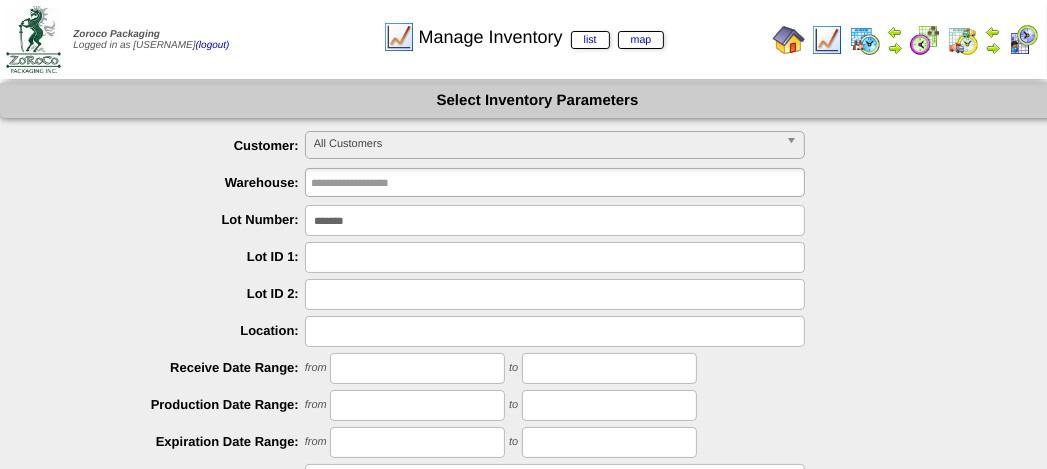 type on "*******" 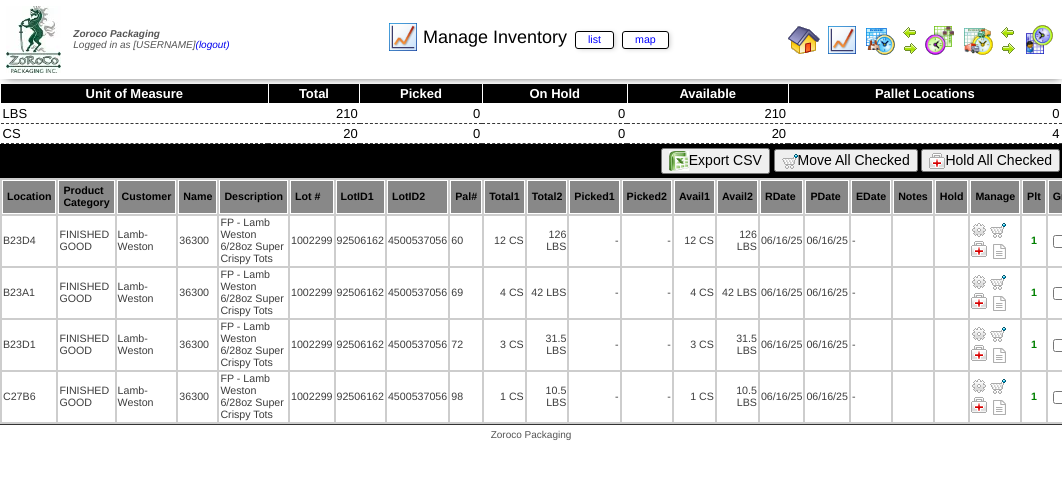 scroll, scrollTop: 0, scrollLeft: 0, axis: both 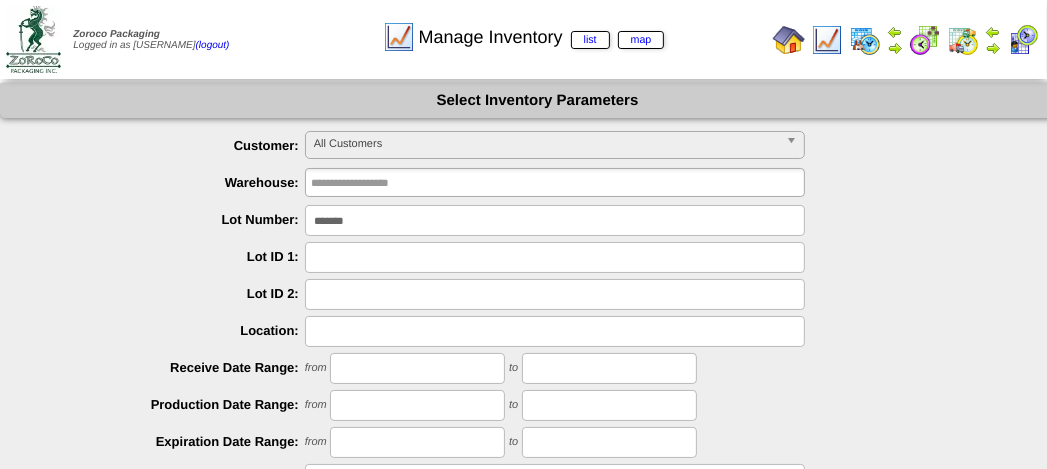 click on "*******" at bounding box center [555, 220] 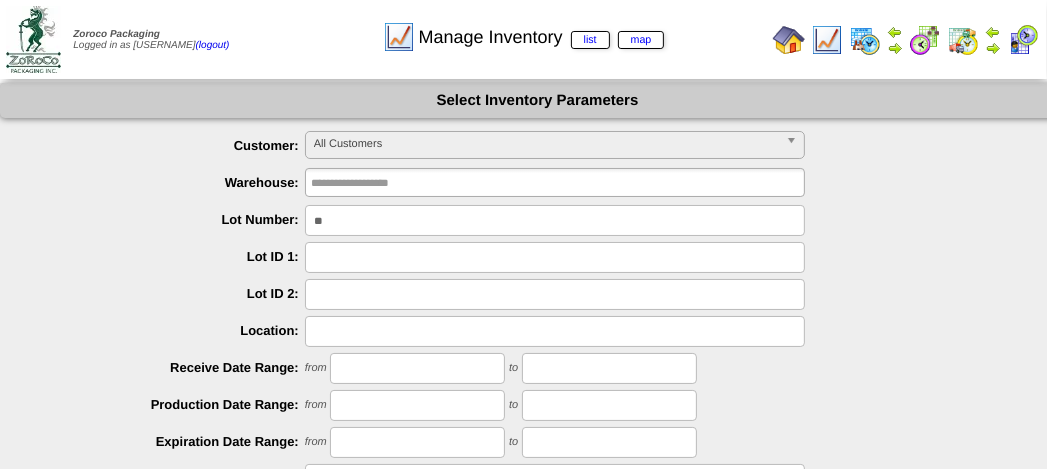type on "*" 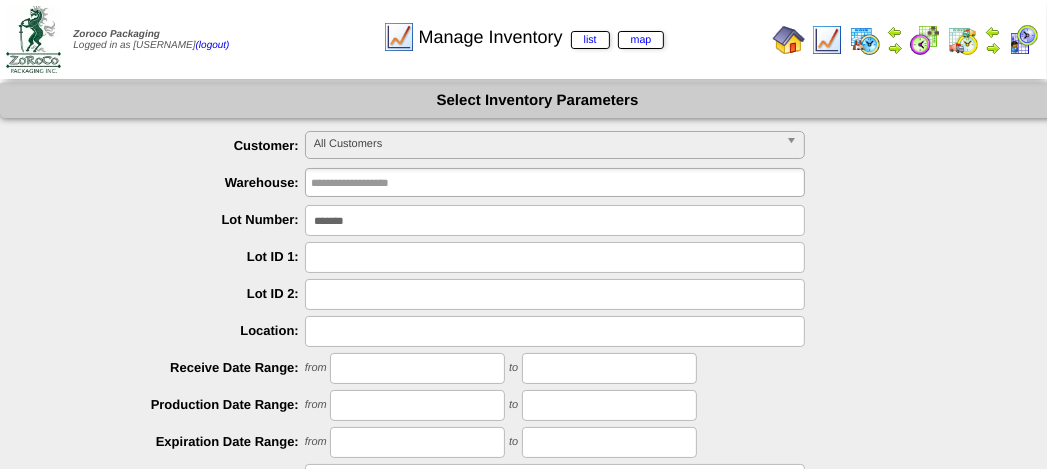 type on "*******" 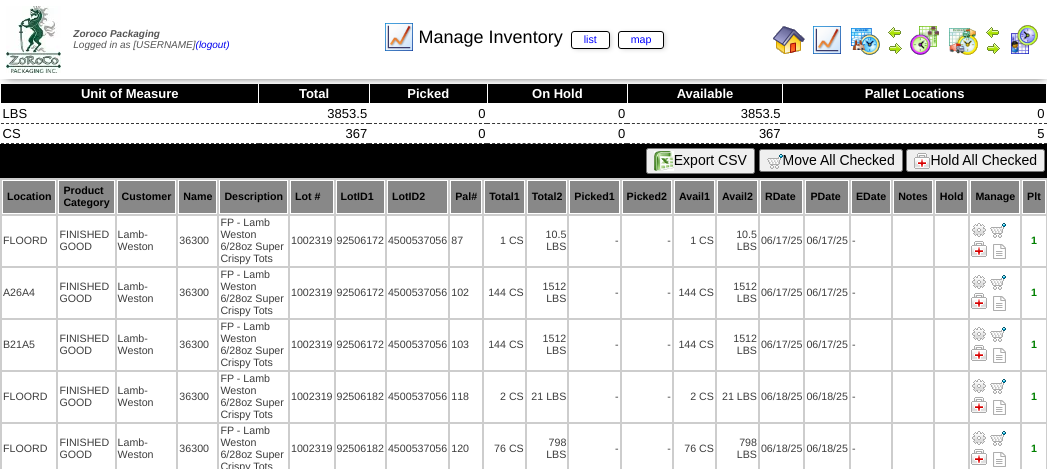 scroll, scrollTop: 0, scrollLeft: 0, axis: both 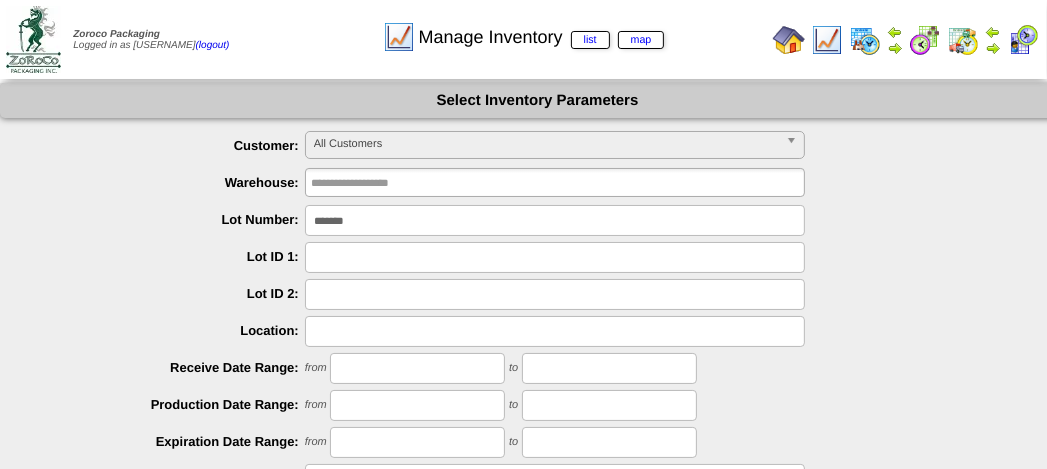 click on "*******" at bounding box center [555, 220] 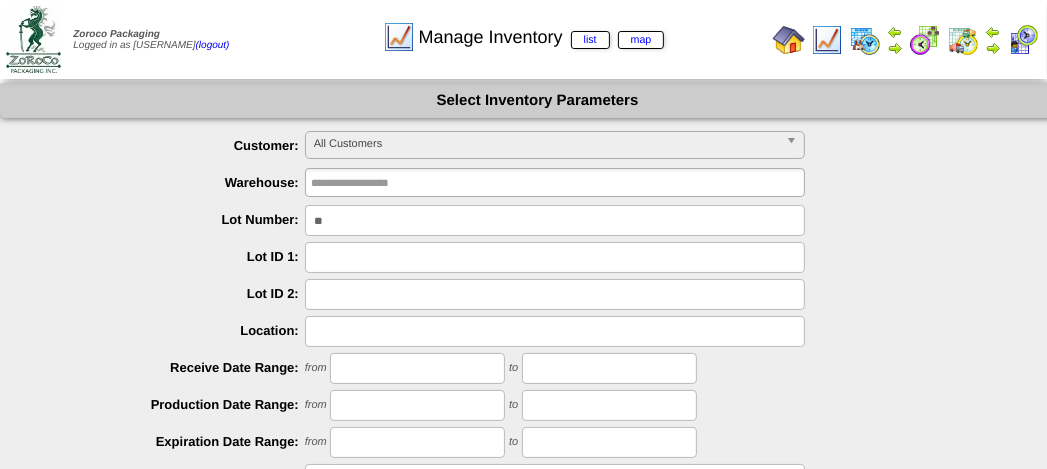 type on "*" 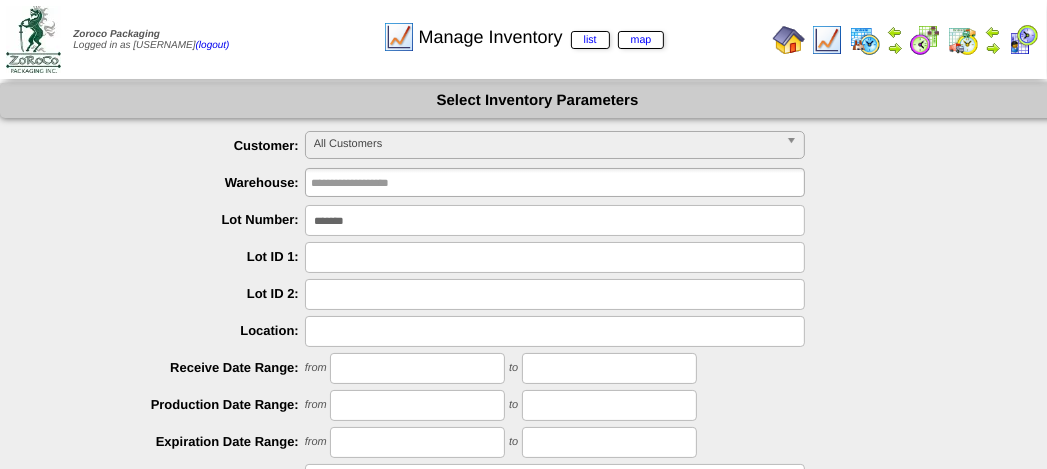 type on "*******" 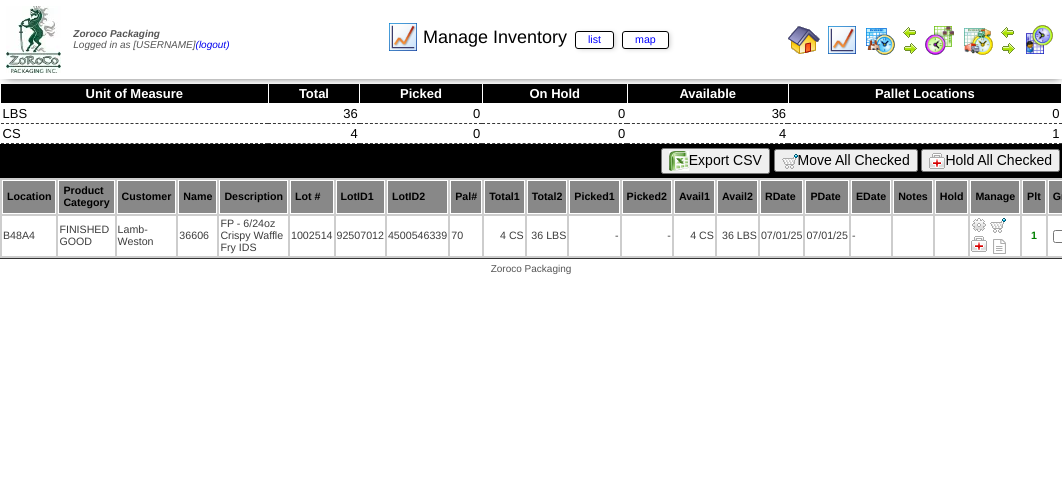 scroll, scrollTop: 0, scrollLeft: 0, axis: both 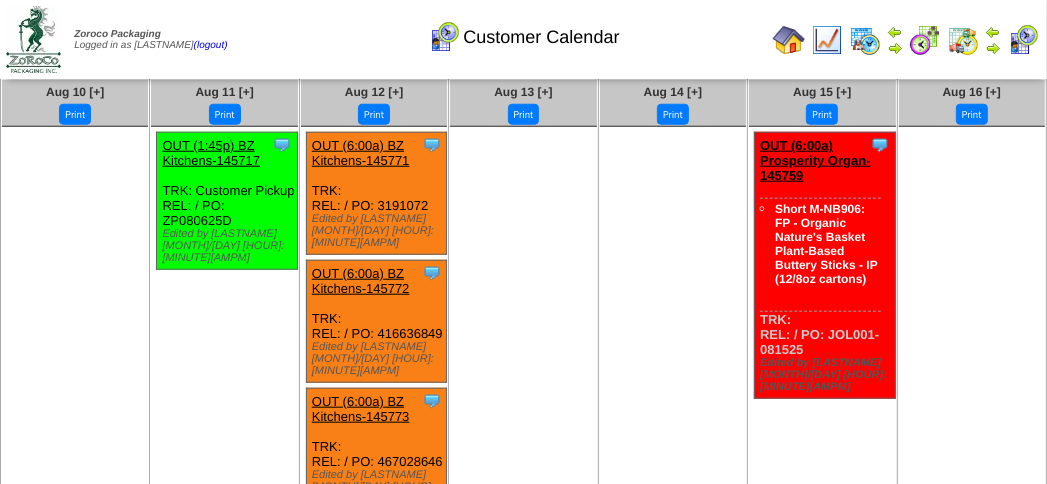 click at bounding box center [523, 277] 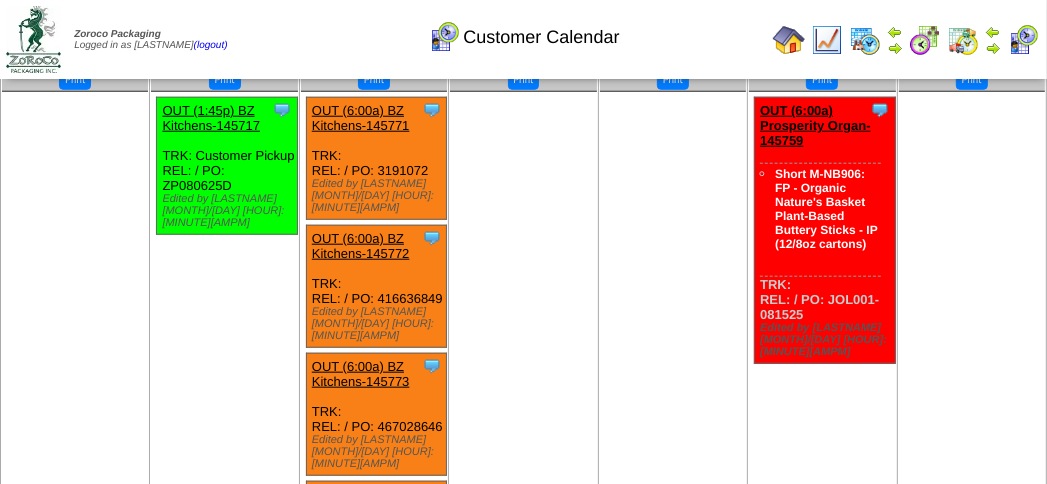 scroll, scrollTop: 1289, scrollLeft: 0, axis: vertical 